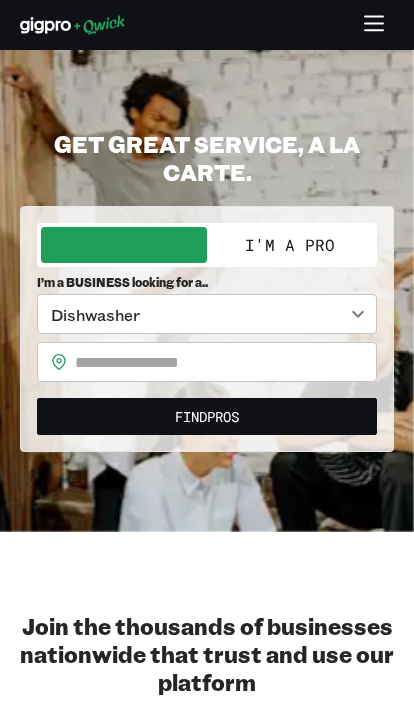 scroll, scrollTop: 0, scrollLeft: 0, axis: both 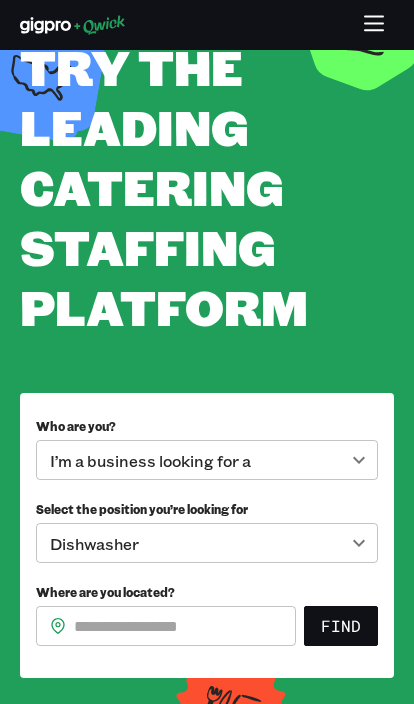 click on "I’m a business looking for a" at bounding box center [207, 460] 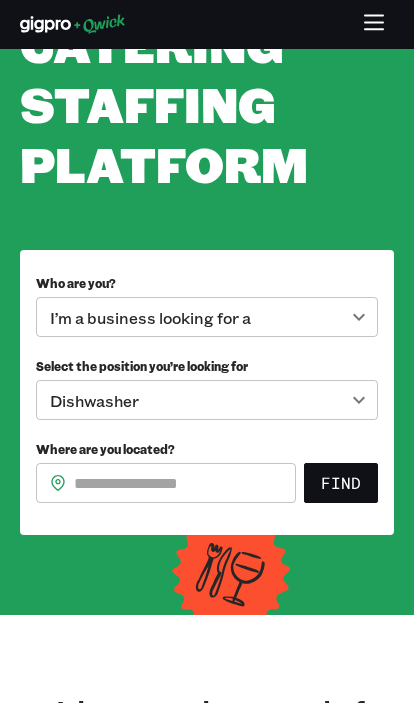 scroll, scrollTop: 236, scrollLeft: 0, axis: vertical 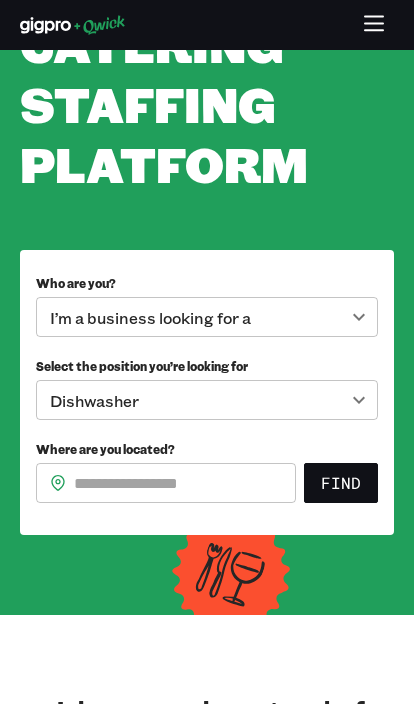click on "**********" at bounding box center (207, 116) 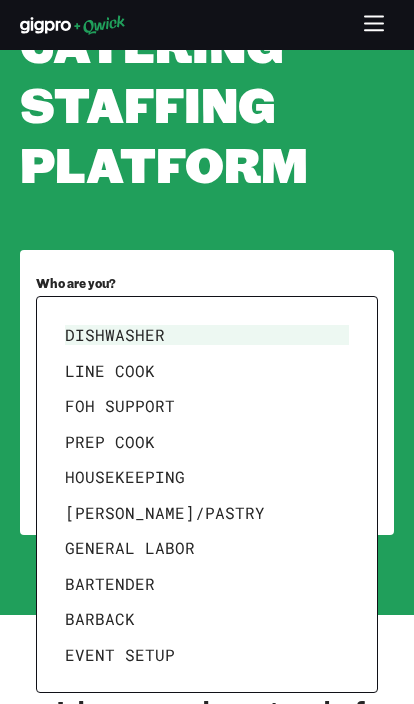 click on "Event Setup" at bounding box center (207, 655) 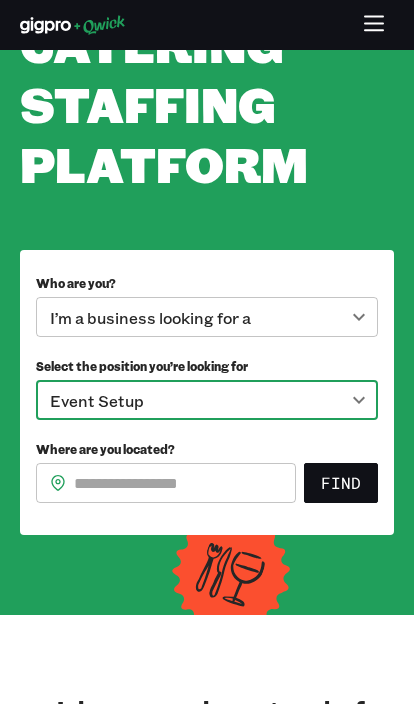 click on "Where are you located?" at bounding box center (185, 483) 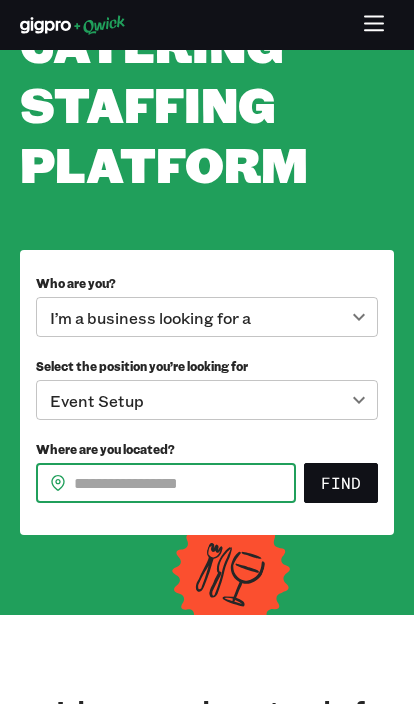 scroll, scrollTop: 235, scrollLeft: 0, axis: vertical 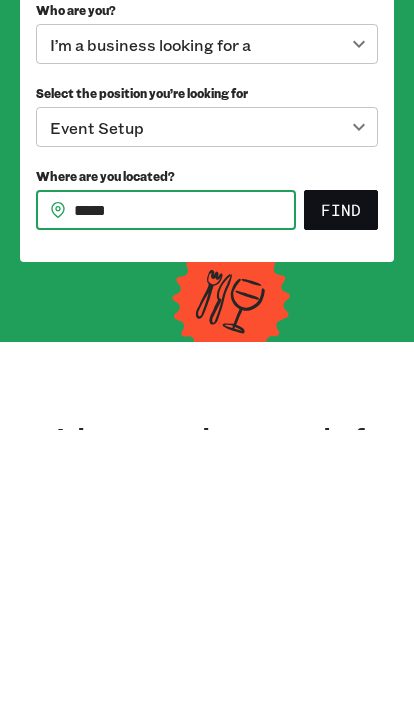 type on "*****" 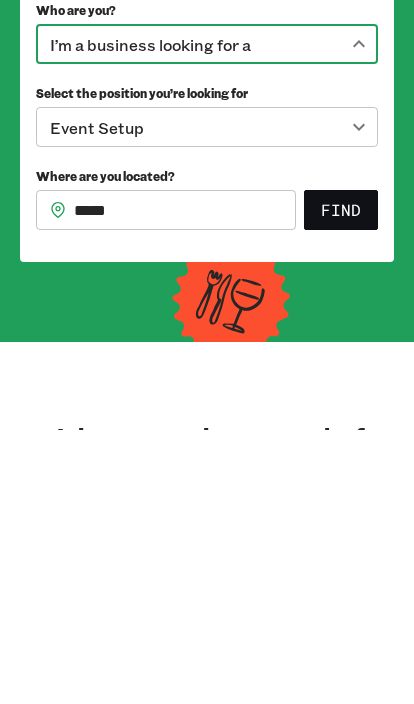 scroll, scrollTop: 508, scrollLeft: 0, axis: vertical 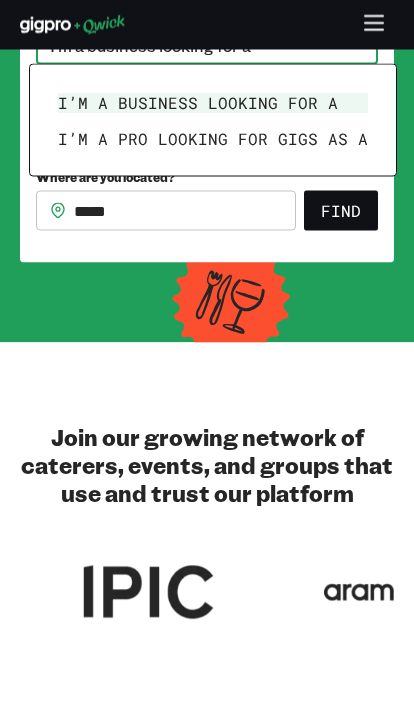 click on "I’m a business looking for a" at bounding box center [213, 103] 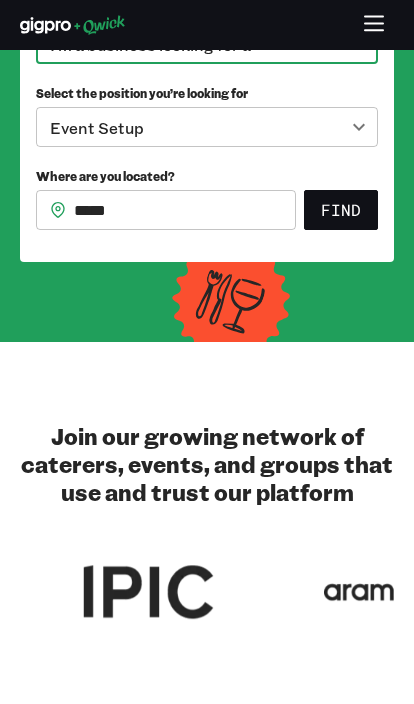 click on "Find" at bounding box center [341, 210] 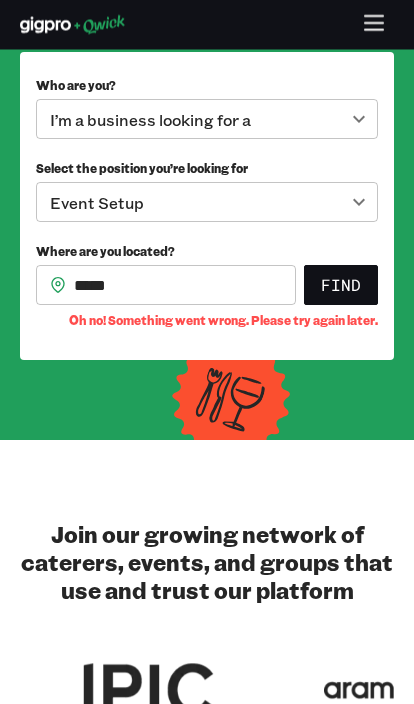scroll, scrollTop: 395, scrollLeft: 0, axis: vertical 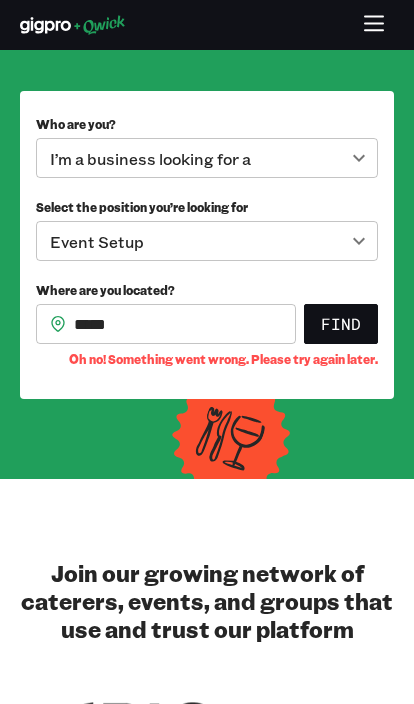 click on "**********" at bounding box center (207, -43) 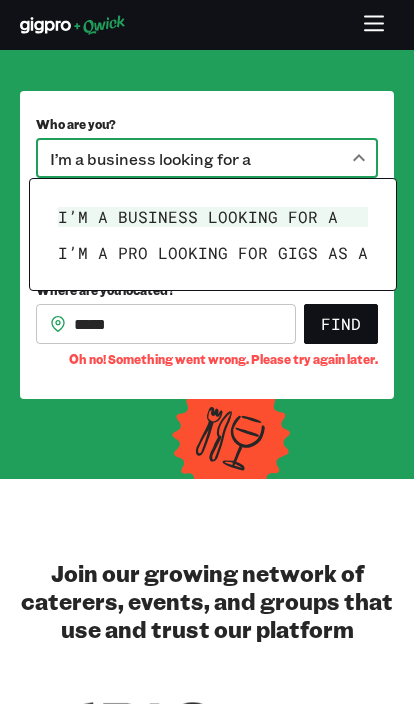 click on "I’m a pro looking for Gigs as a" at bounding box center (213, 253) 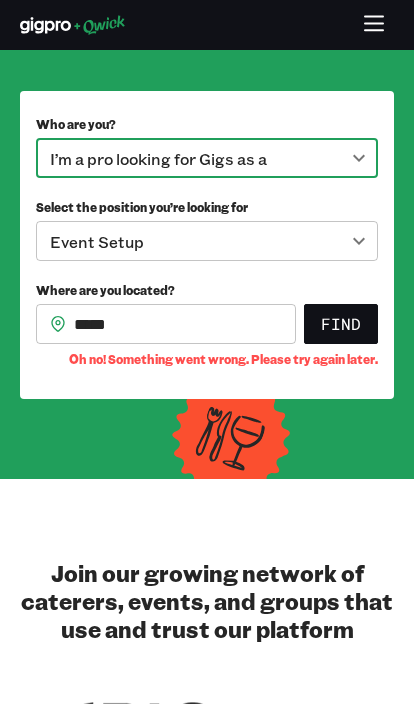 click on "**********" at bounding box center (207, -43) 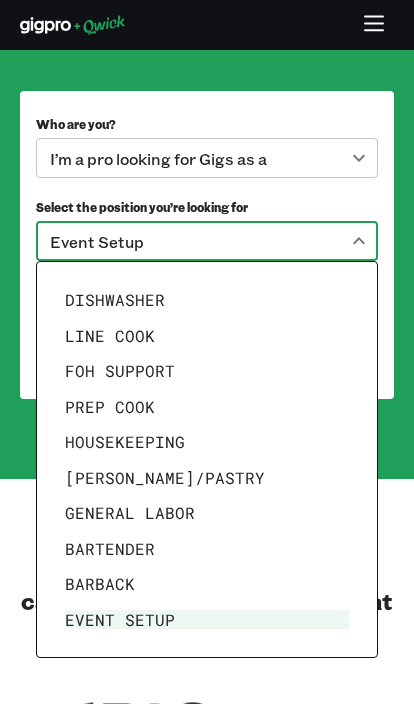 click on "Event Setup" at bounding box center [207, 620] 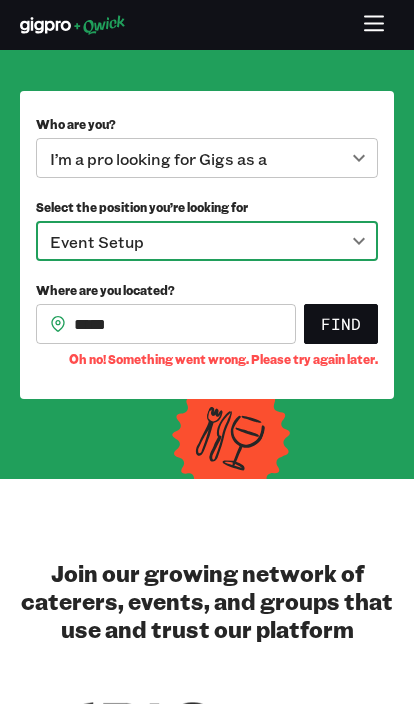 click on "*****" at bounding box center (185, 324) 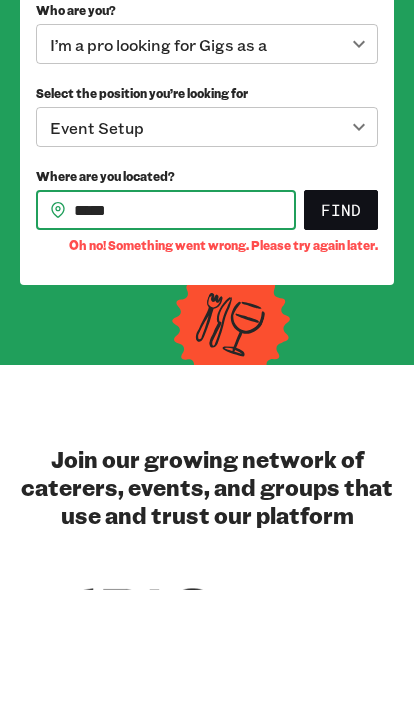 click on "Find" at bounding box center (341, 324) 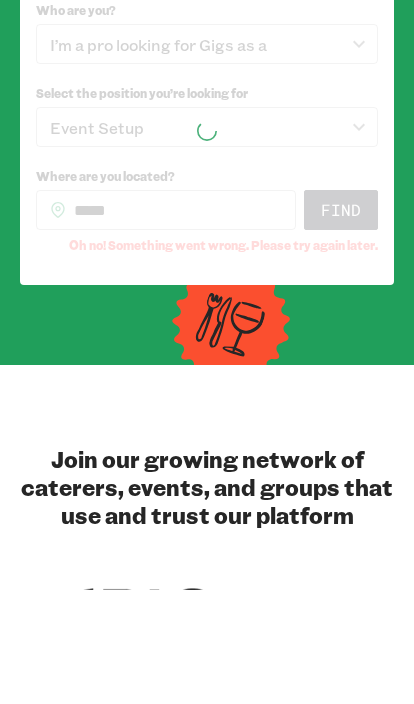 scroll, scrollTop: 508, scrollLeft: 0, axis: vertical 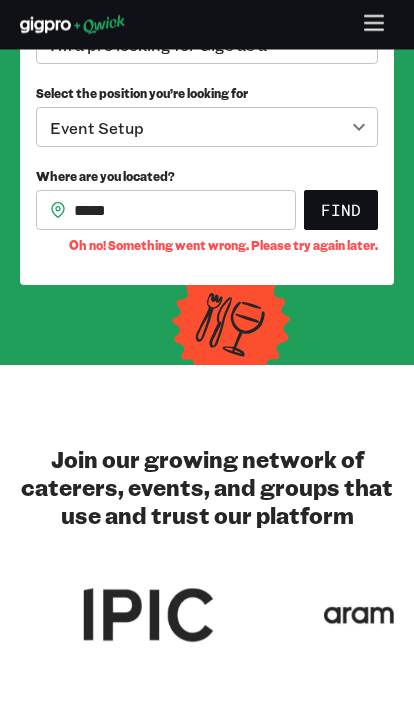 click on "*****" at bounding box center (185, 211) 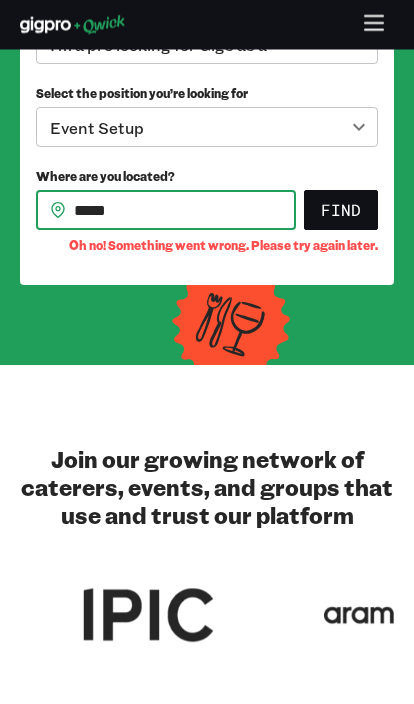 click on "*****" at bounding box center [185, 211] 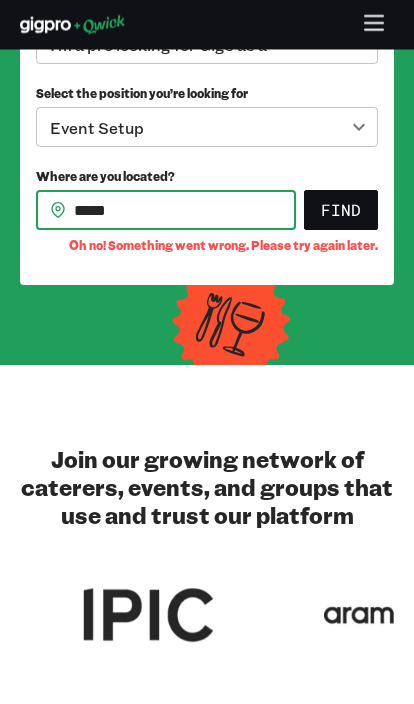 type on "*****" 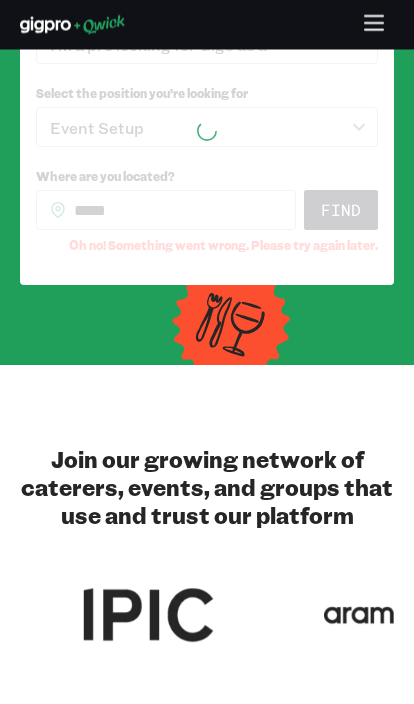scroll, scrollTop: 509, scrollLeft: 0, axis: vertical 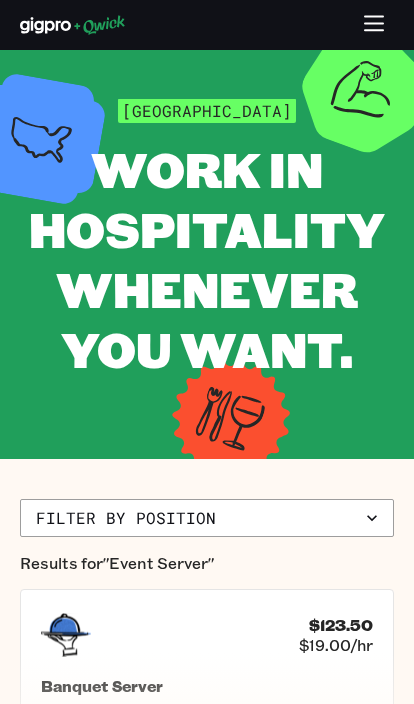 click 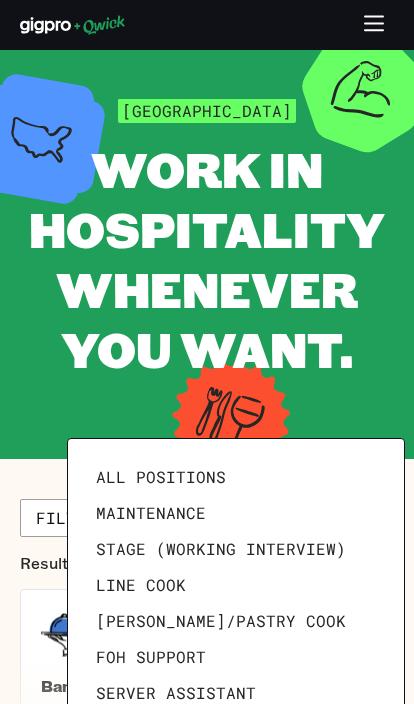 click on "All Positions" at bounding box center (236, 477) 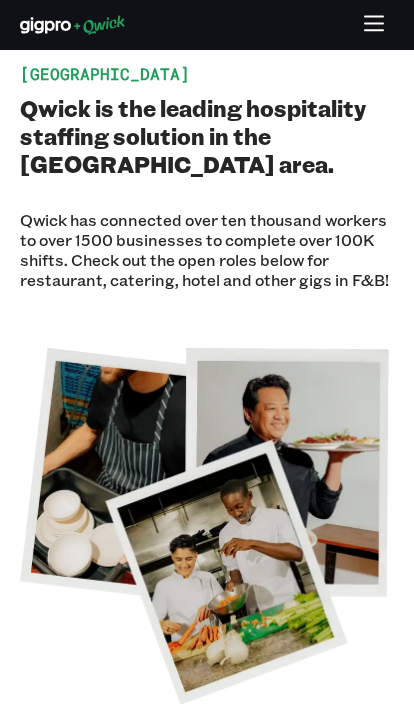 scroll, scrollTop: 0, scrollLeft: 0, axis: both 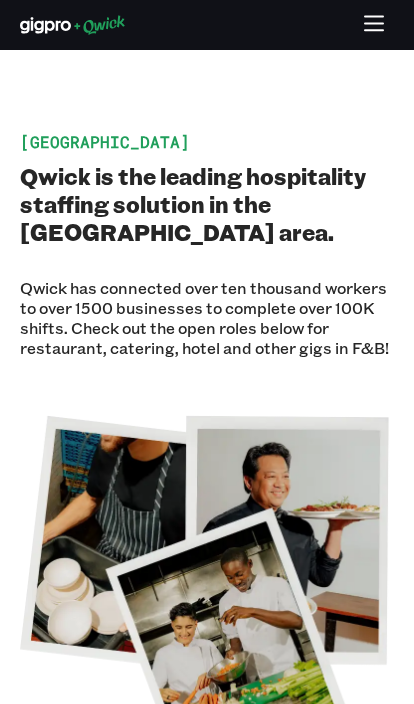 click 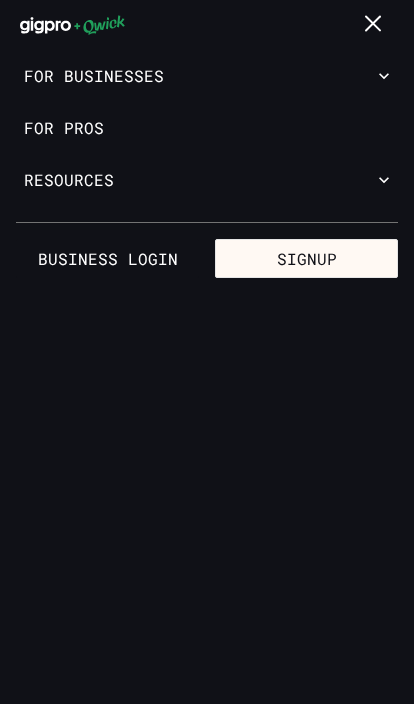 click on "Resources" at bounding box center (207, 180) 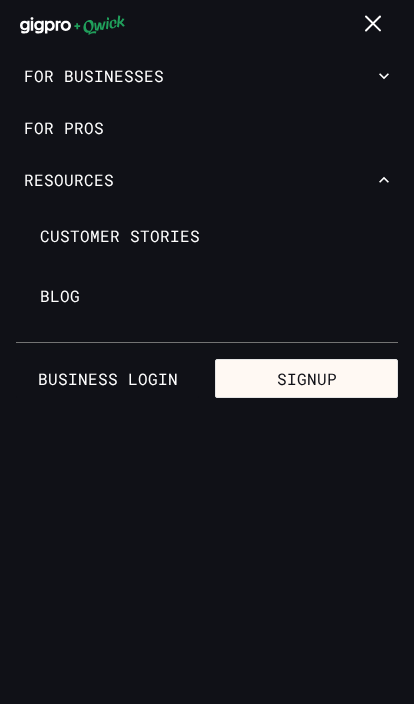 click on "Signup" at bounding box center (306, 379) 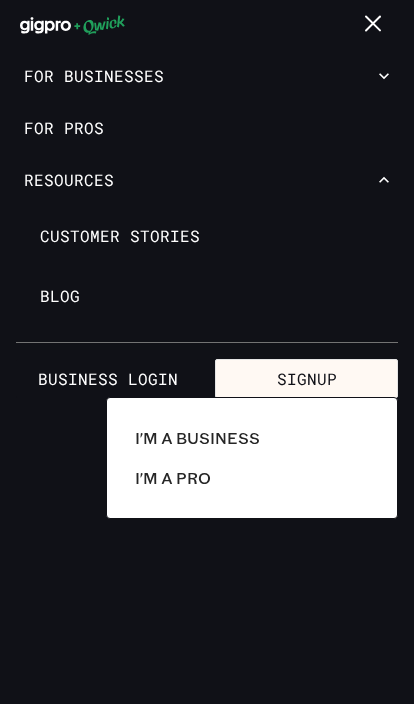 click at bounding box center [207, 352] 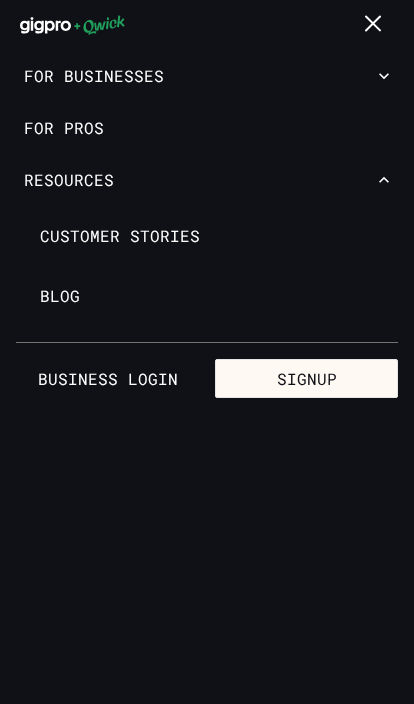 click 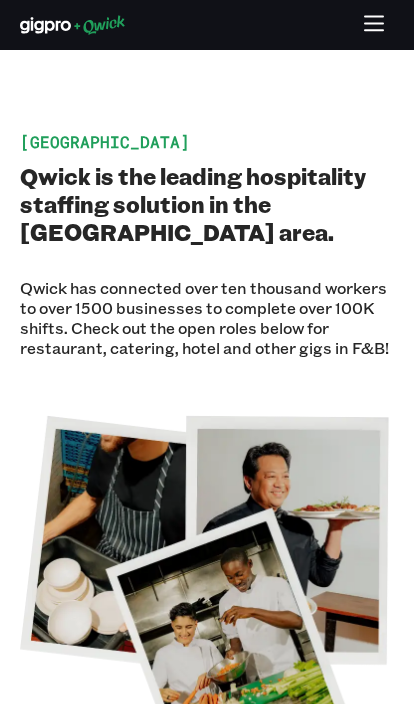 click 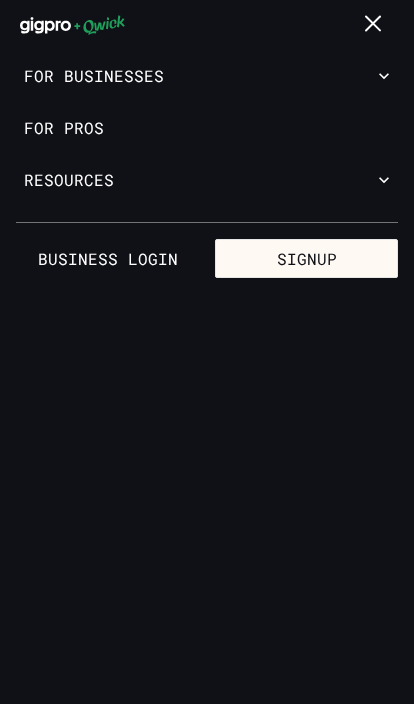 click on "Business Login" at bounding box center [107, 259] 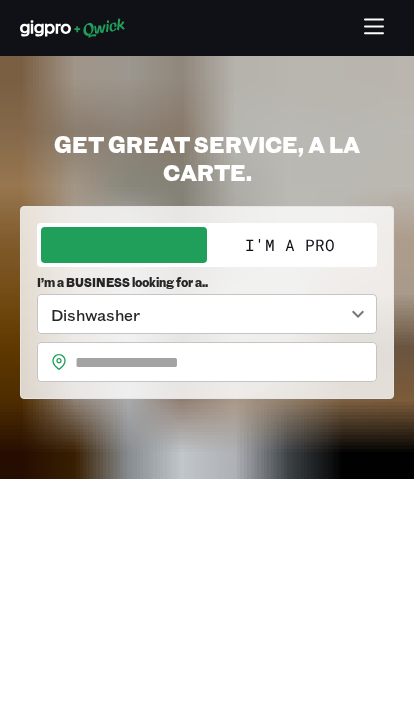 scroll, scrollTop: 0, scrollLeft: 0, axis: both 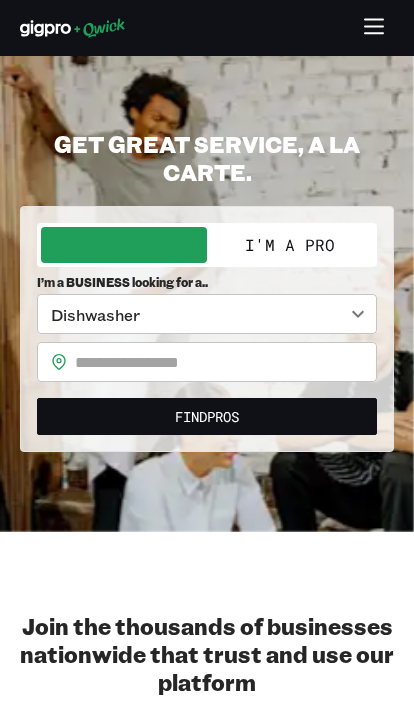 click 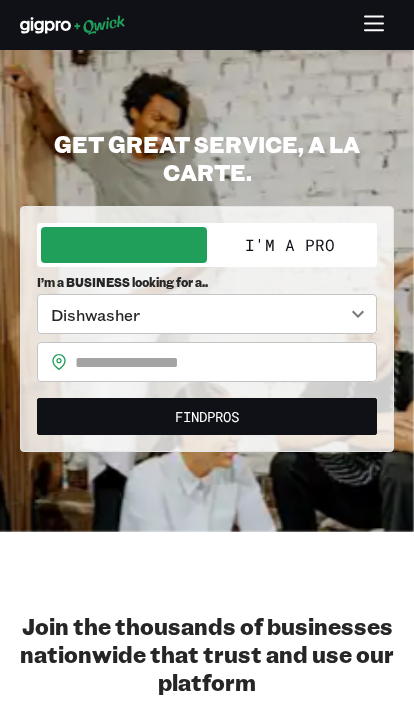 scroll, scrollTop: 0, scrollLeft: 0, axis: both 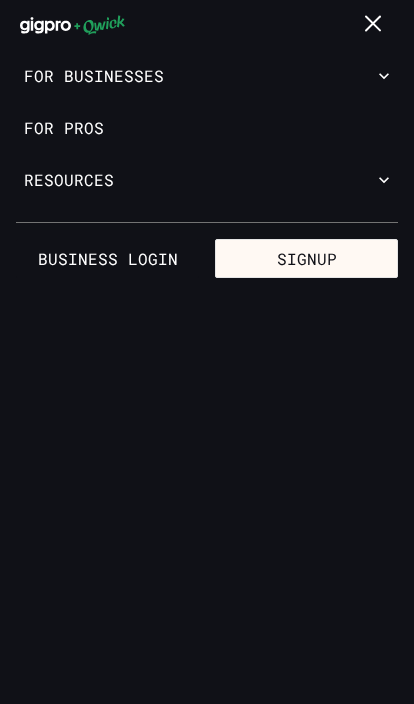click on "Signup" at bounding box center [306, 259] 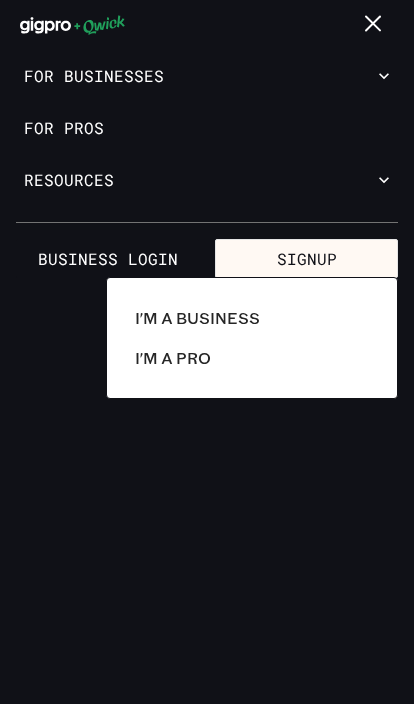 click on "I'm a Pro" at bounding box center (252, 358) 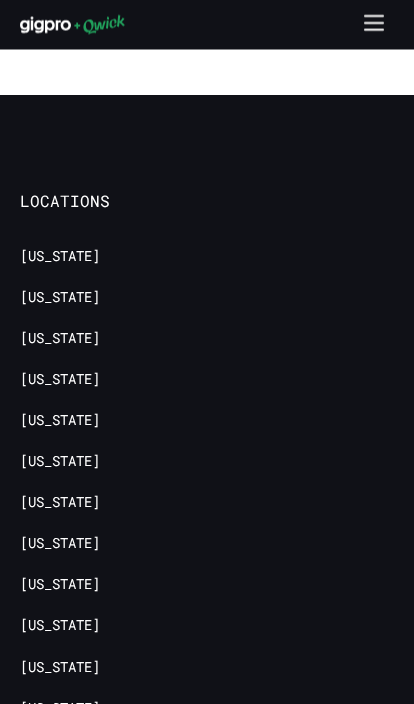 scroll, scrollTop: 4914, scrollLeft: 0, axis: vertical 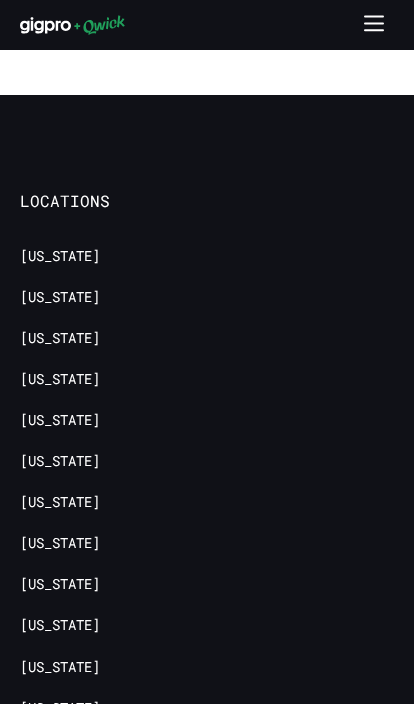 click on "[US_STATE]" at bounding box center [60, 297] 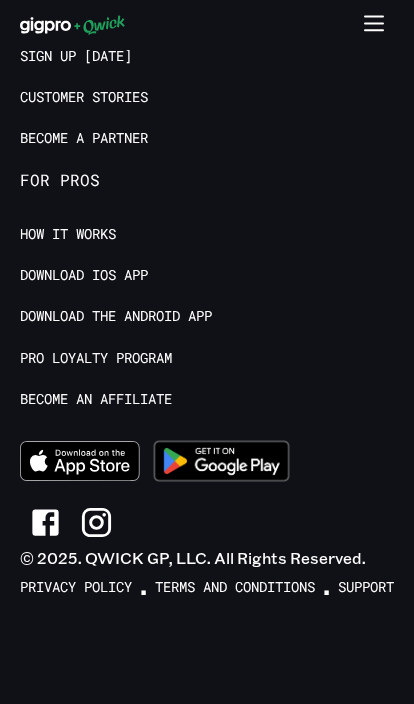 scroll, scrollTop: 0, scrollLeft: 0, axis: both 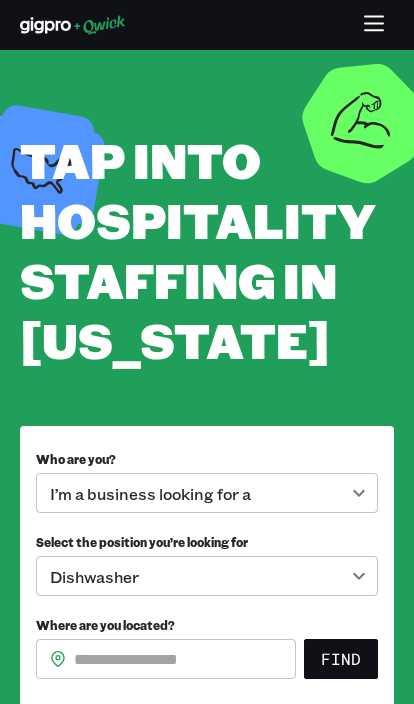 click on "**********" at bounding box center [207, 352] 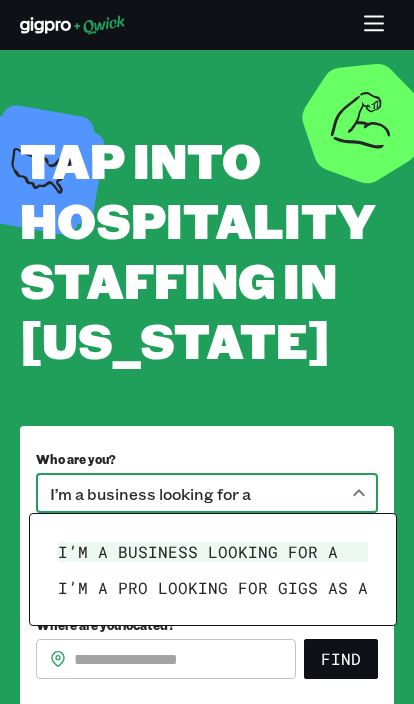 click on "I’m a pro looking for Gigs as a" at bounding box center (213, 588) 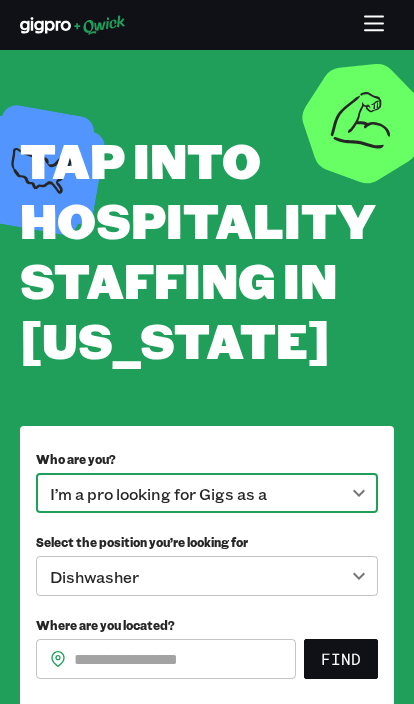 click on "**********" at bounding box center (207, 352) 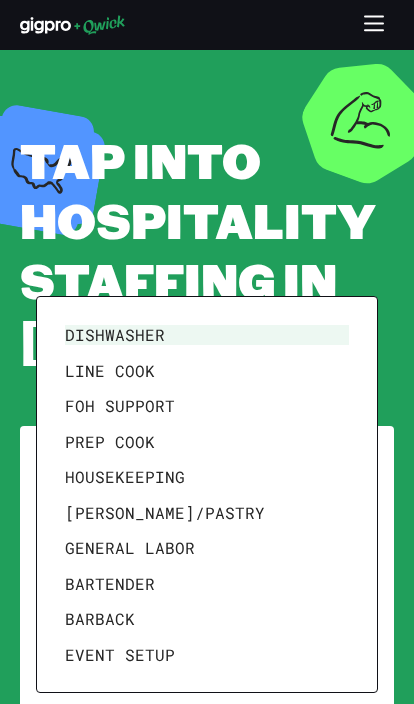 click on "Event Setup" at bounding box center [207, 655] 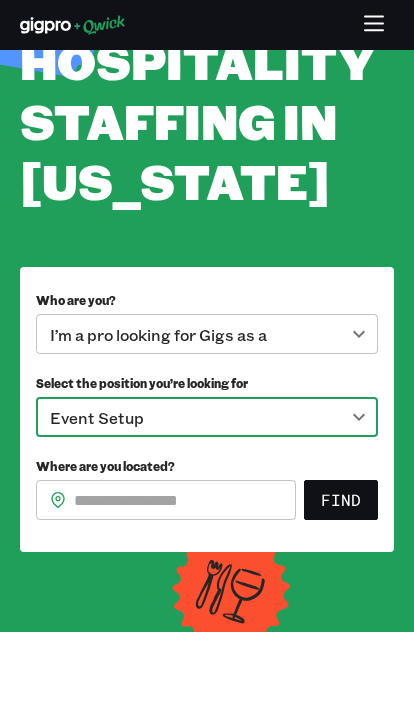 click on "Where are you located?" at bounding box center (185, 500) 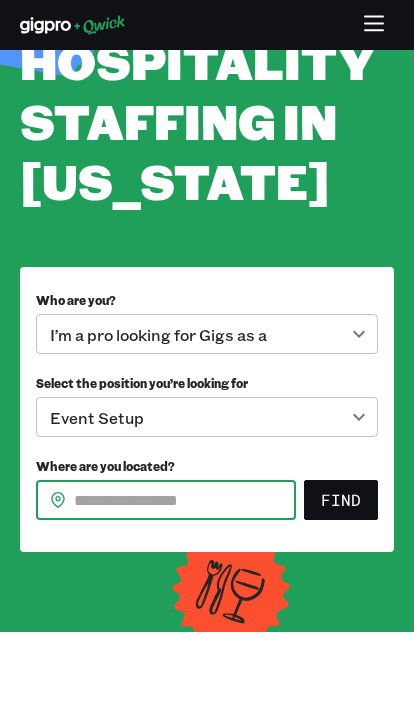 scroll, scrollTop: 158, scrollLeft: 0, axis: vertical 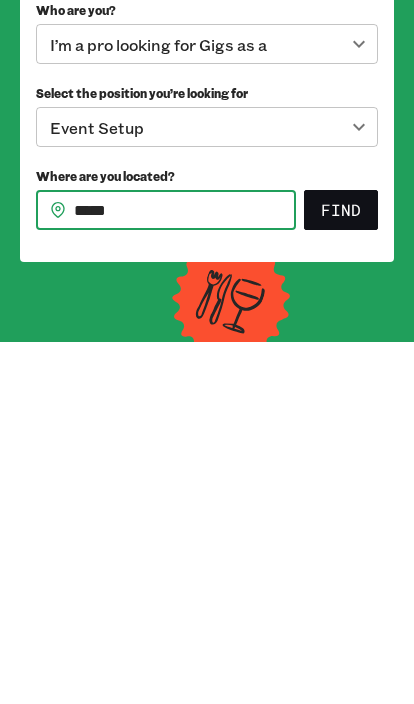 click on "Find" at bounding box center [341, 501] 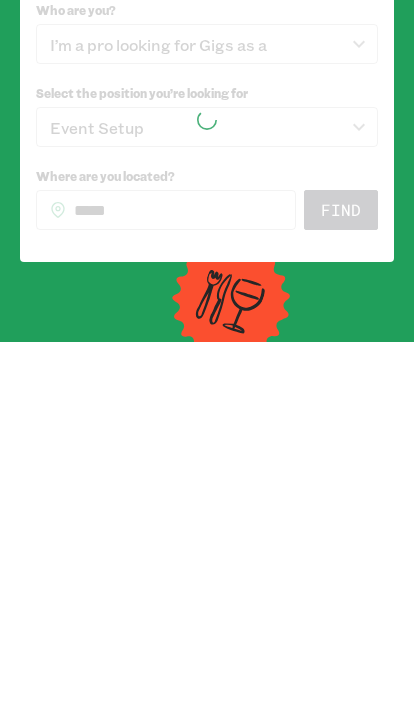 scroll, scrollTop: 449, scrollLeft: 0, axis: vertical 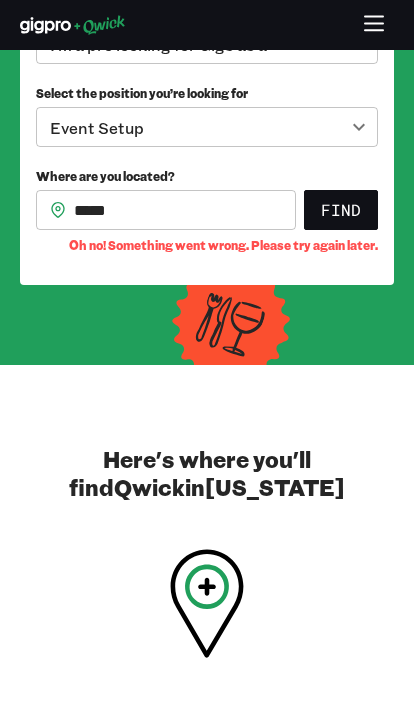 click on "*****" at bounding box center (185, 210) 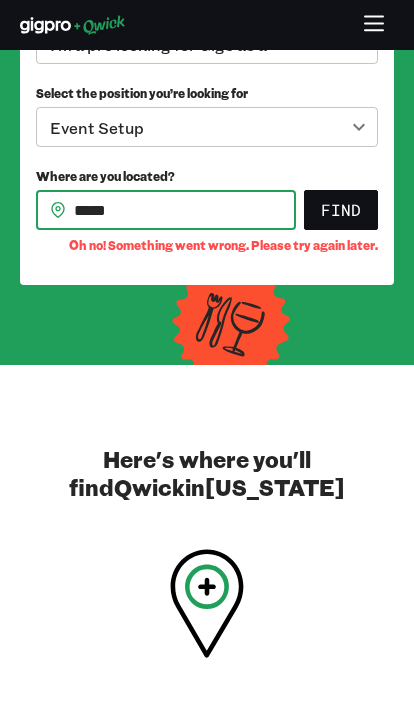 type on "*****" 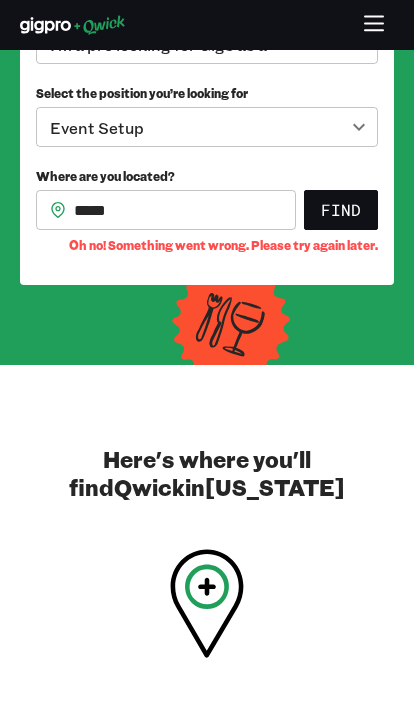 click 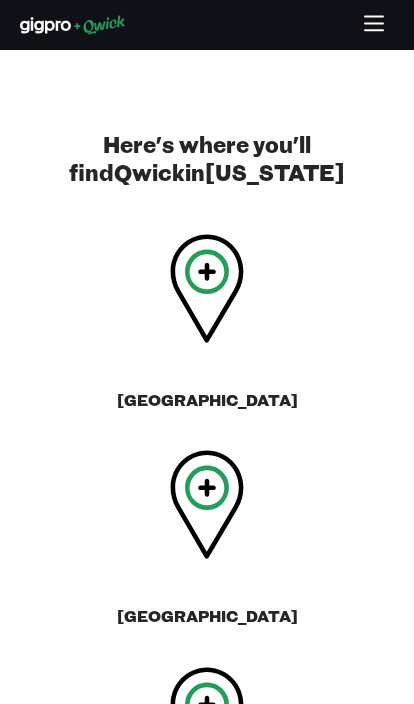 scroll, scrollTop: 786, scrollLeft: 0, axis: vertical 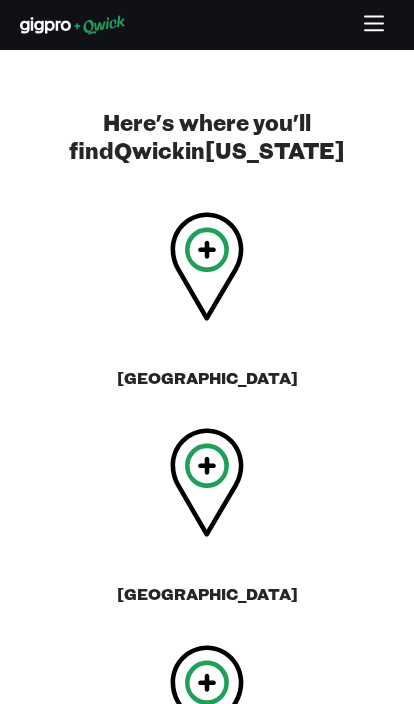 click 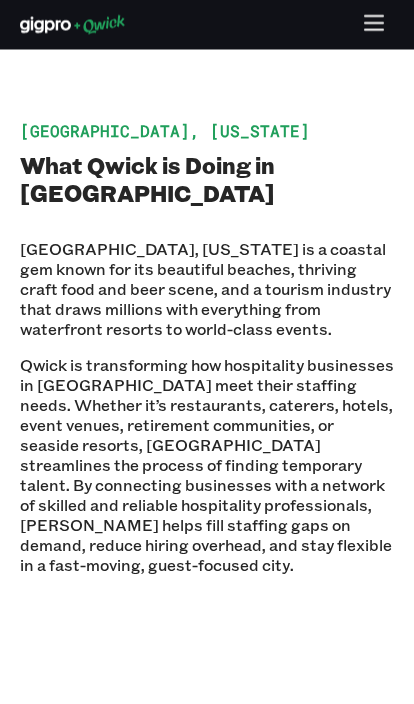 scroll, scrollTop: 0, scrollLeft: 0, axis: both 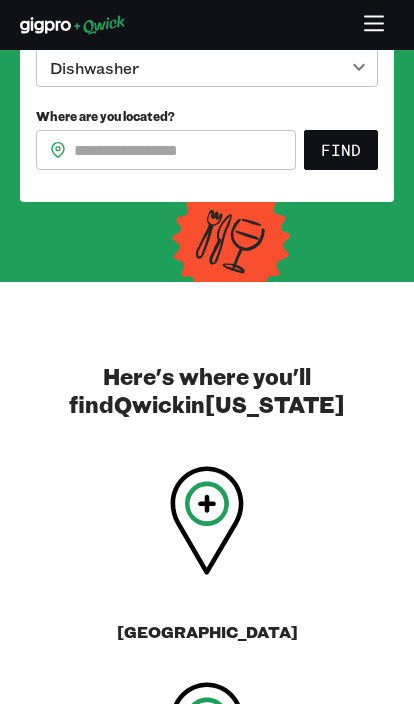 click 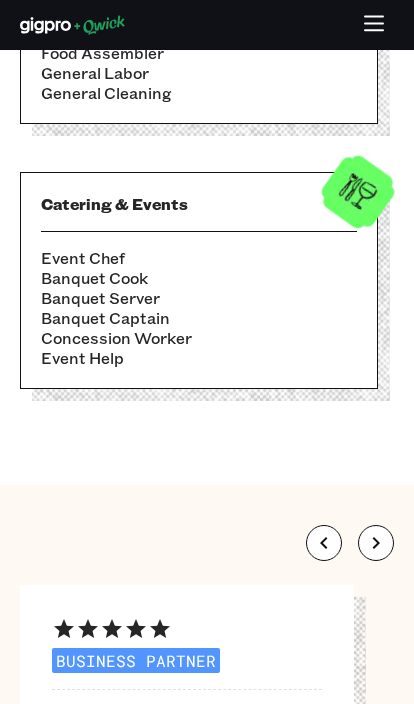 scroll, scrollTop: 2731, scrollLeft: 0, axis: vertical 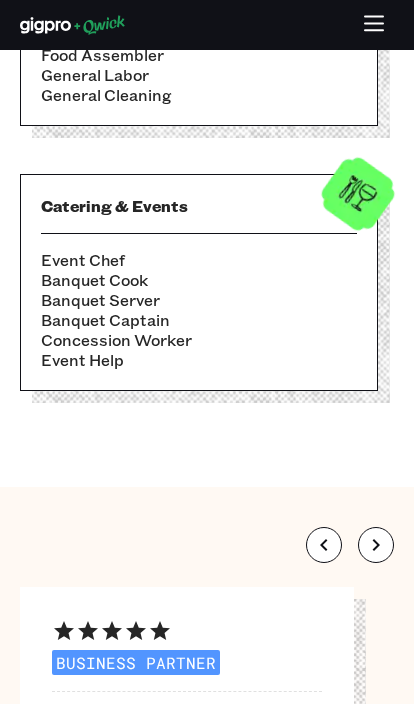 click at bounding box center [199, 233] 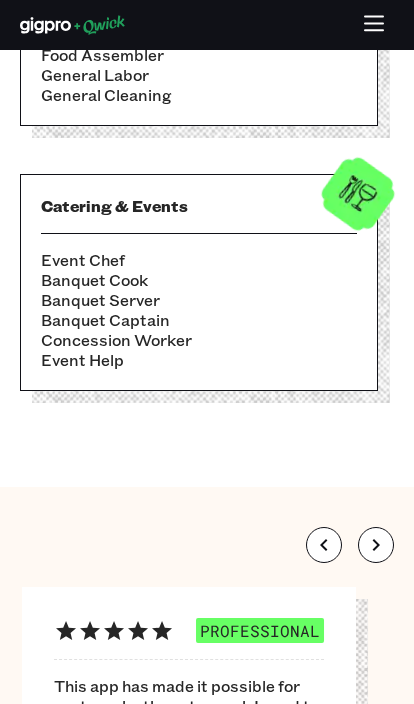 click 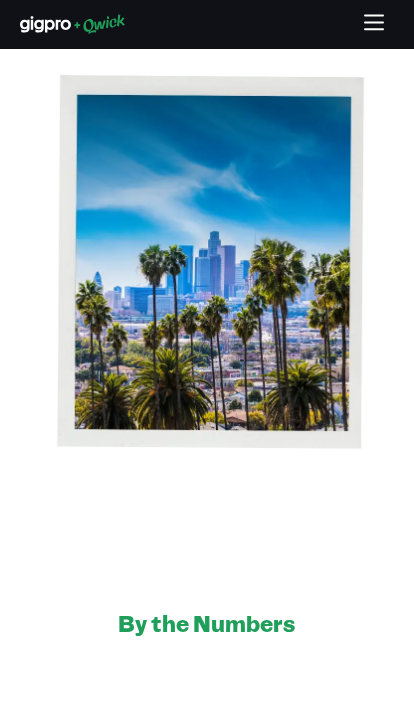 click on "By the Numbers" at bounding box center [207, 624] 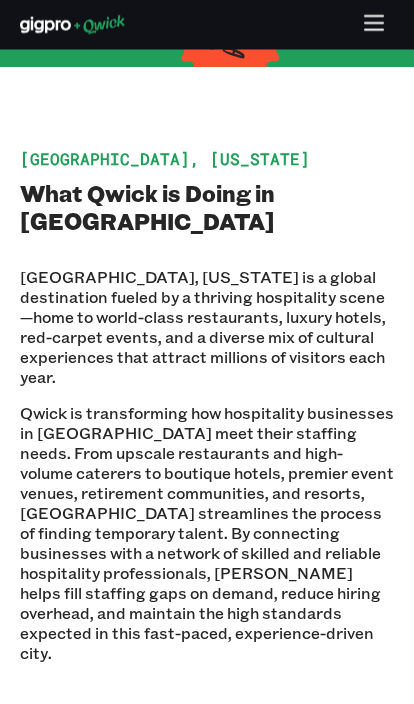 scroll, scrollTop: 0, scrollLeft: 0, axis: both 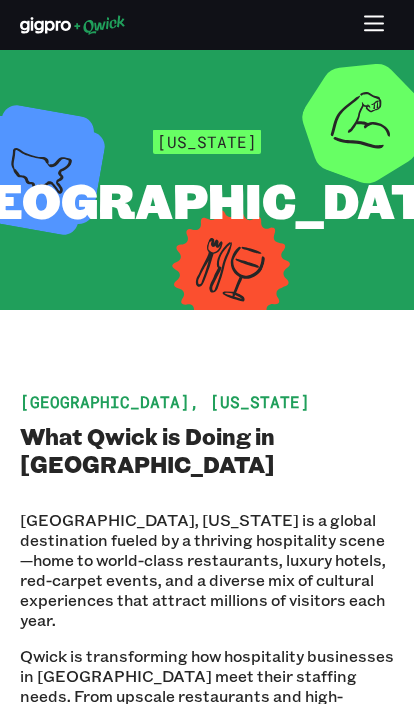 click on "Los Angeles, California" at bounding box center [165, 401] 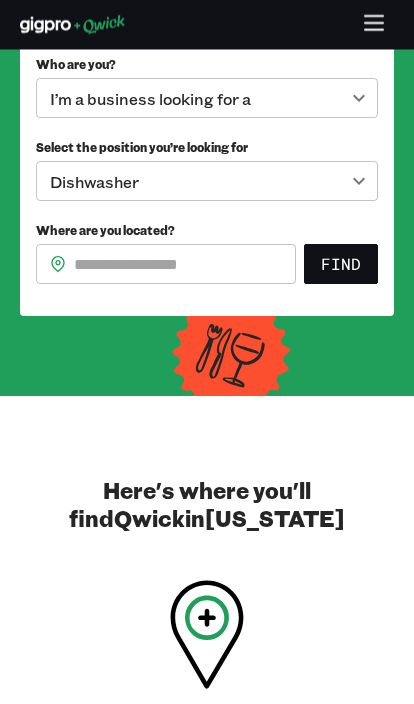 scroll, scrollTop: 391, scrollLeft: 0, axis: vertical 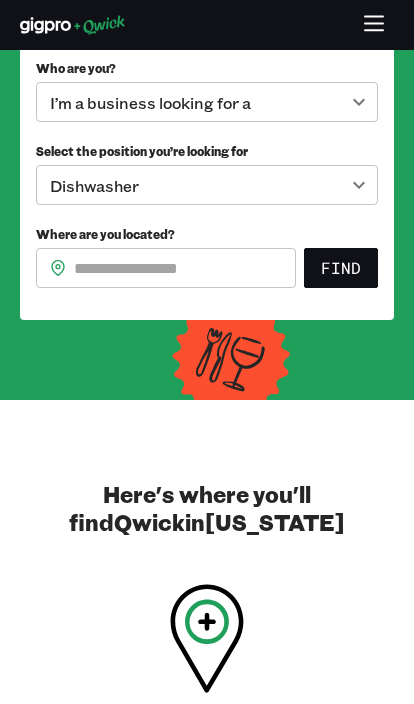 click on "Where are you located?" at bounding box center (105, 234) 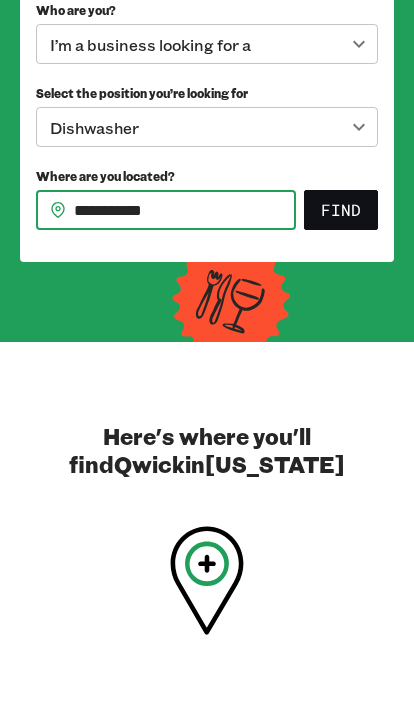 click on "Find" at bounding box center [341, 268] 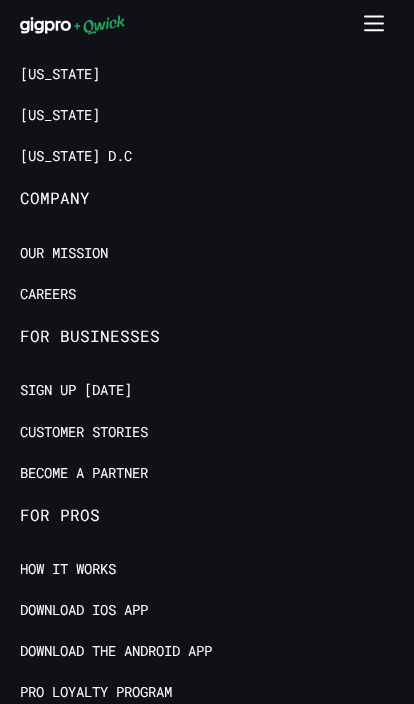 scroll, scrollTop: 4155, scrollLeft: 0, axis: vertical 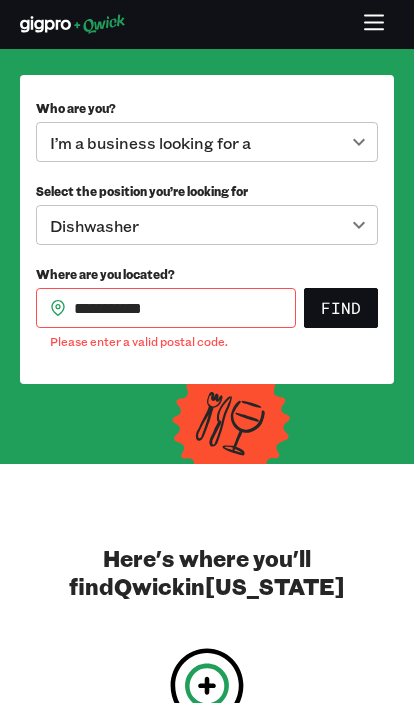 click on "**********" at bounding box center [185, 309] 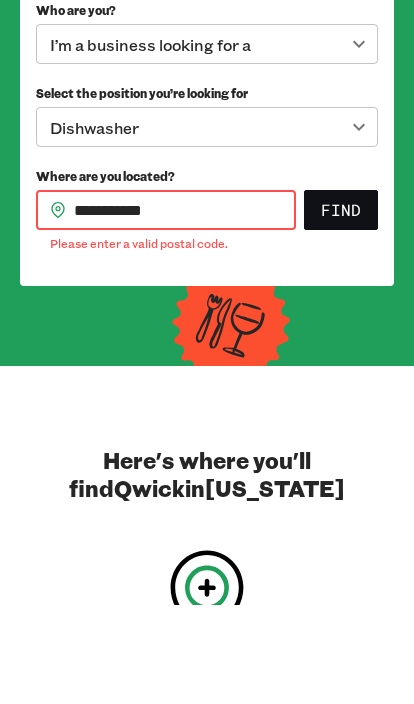 click on "**********" at bounding box center [185, 309] 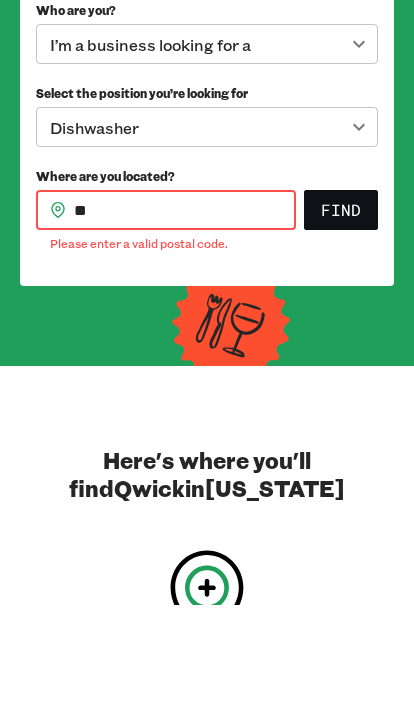 type on "*" 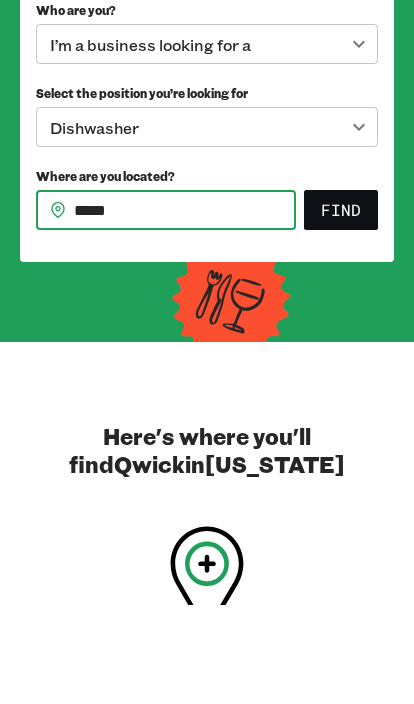 type on "*****" 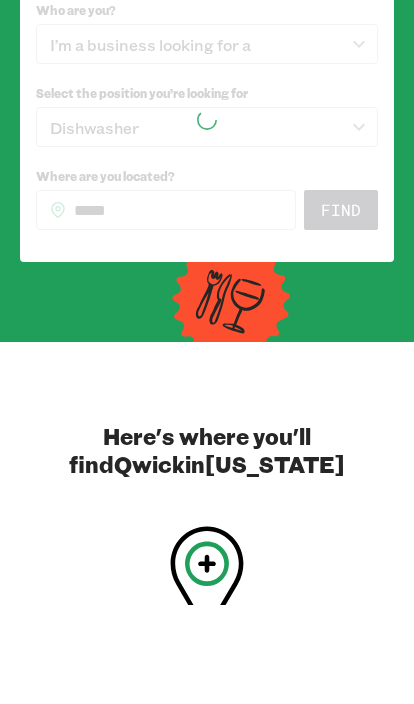 scroll, scrollTop: 448, scrollLeft: 0, axis: vertical 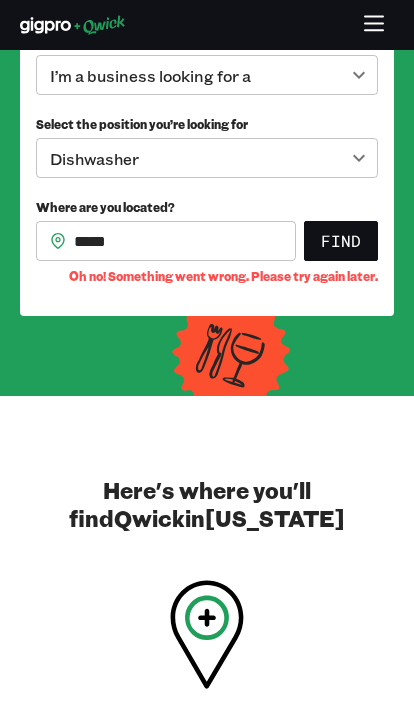 click on "*****" at bounding box center [185, 241] 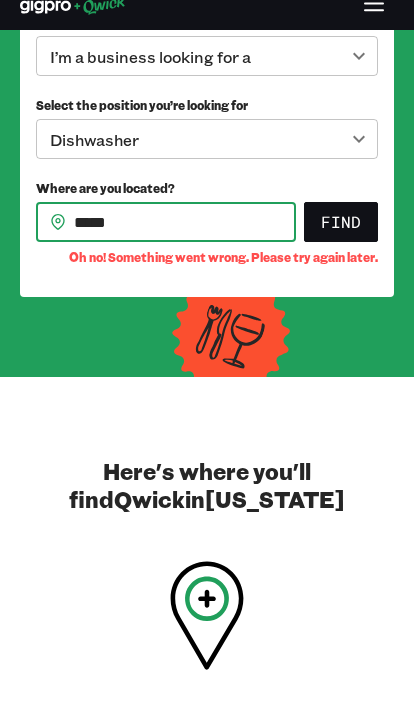 scroll, scrollTop: 374, scrollLeft: 0, axis: vertical 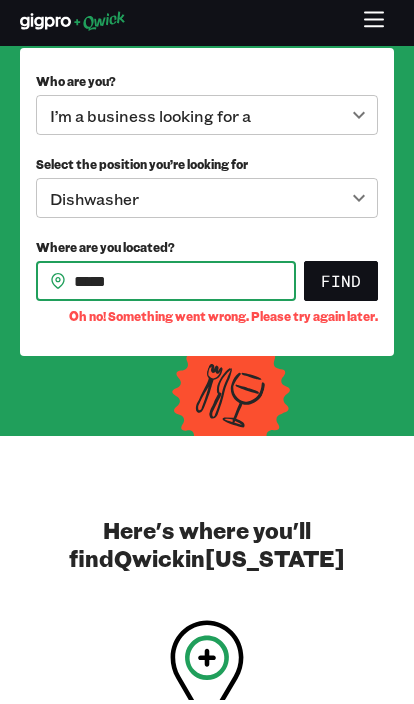 click on "**********" at bounding box center (207, -22) 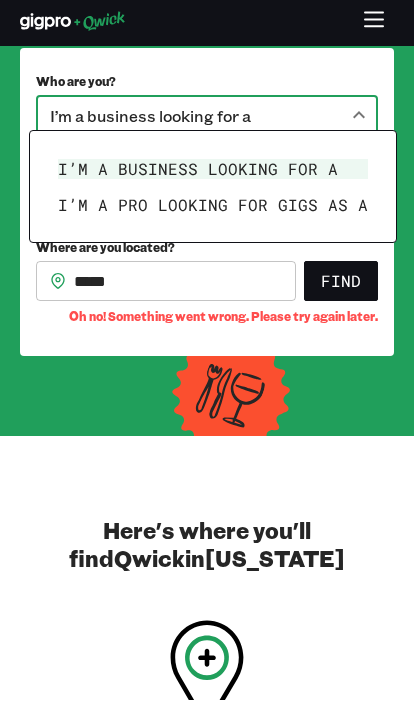 scroll, scrollTop: 378, scrollLeft: 0, axis: vertical 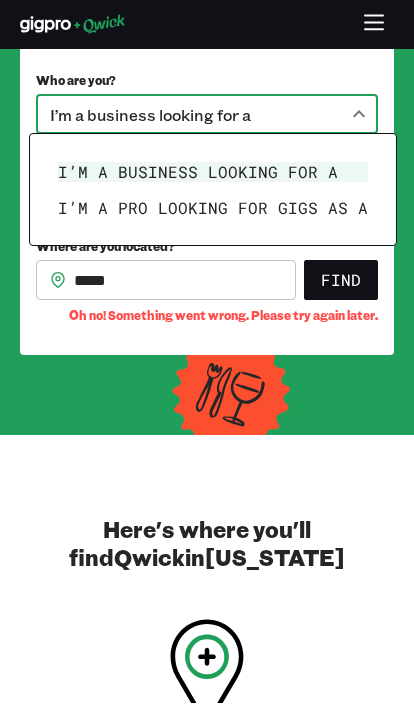 click on "I’m a pro looking for Gigs as a" at bounding box center [213, 209] 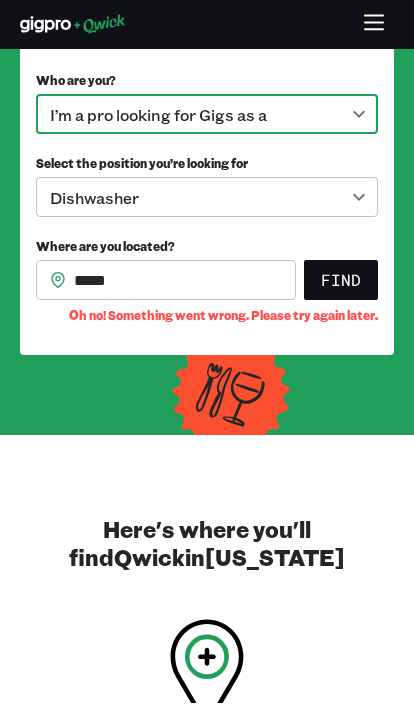 scroll, scrollTop: 379, scrollLeft: 0, axis: vertical 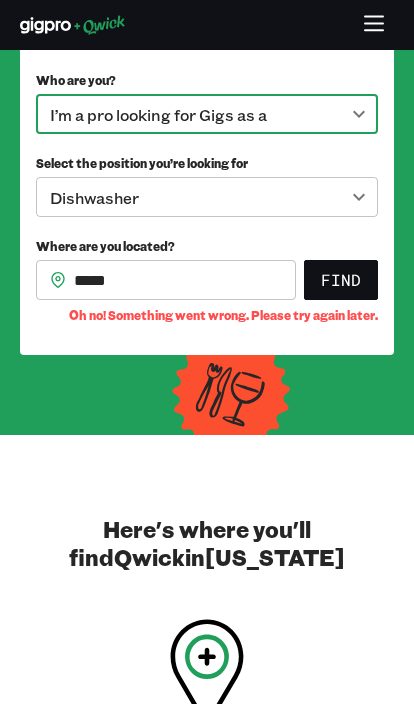 click on "**********" at bounding box center [207, -27] 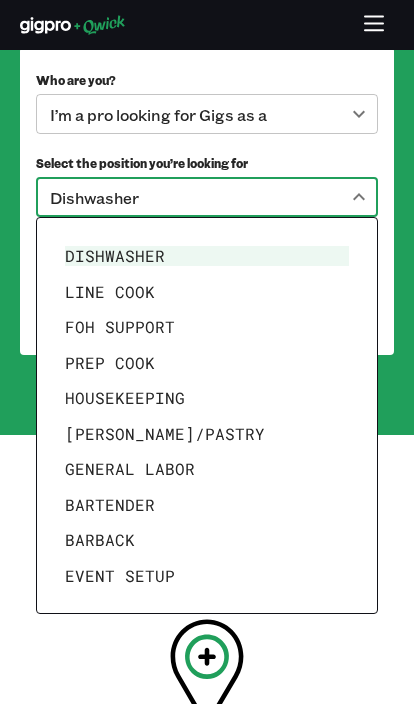 click on "Event Setup" at bounding box center (207, 576) 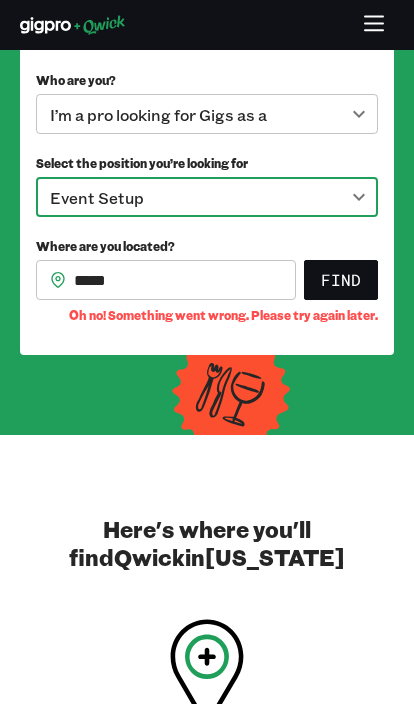 click on "Where are you located?" at bounding box center [207, 244] 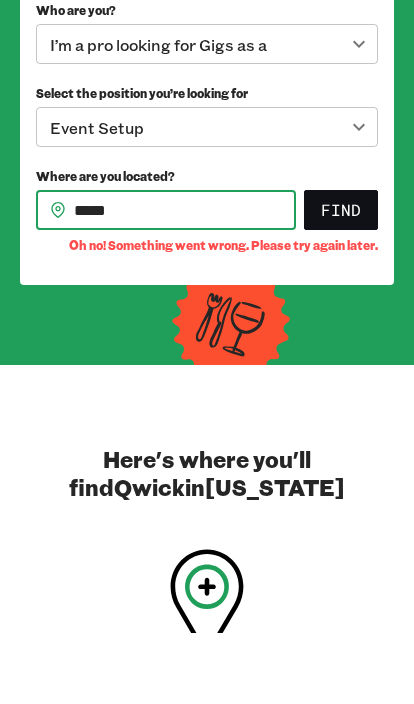 click on "Find" at bounding box center [341, 281] 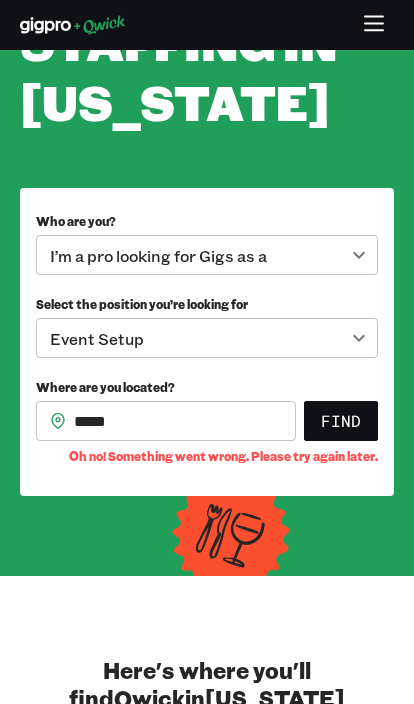scroll, scrollTop: 221, scrollLeft: 0, axis: vertical 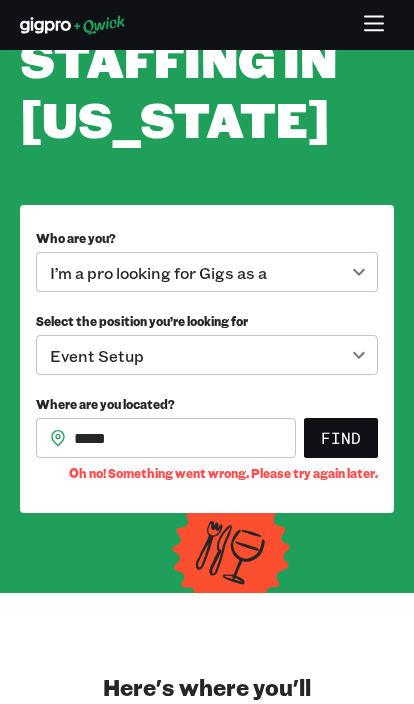 click on "**********" at bounding box center (207, 131) 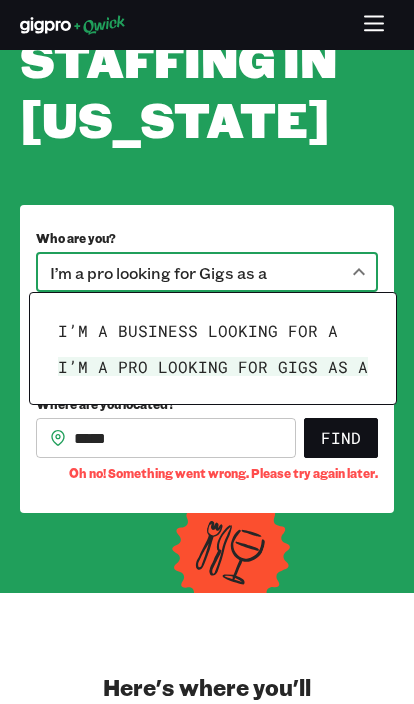 click on "I’m a business looking for a" at bounding box center [213, 331] 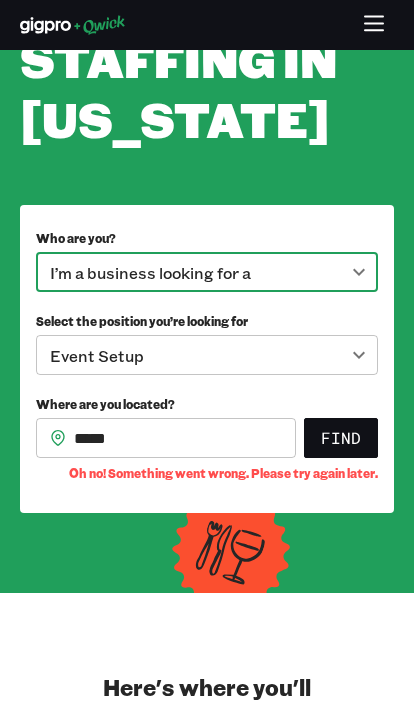 click on "**********" at bounding box center [207, 131] 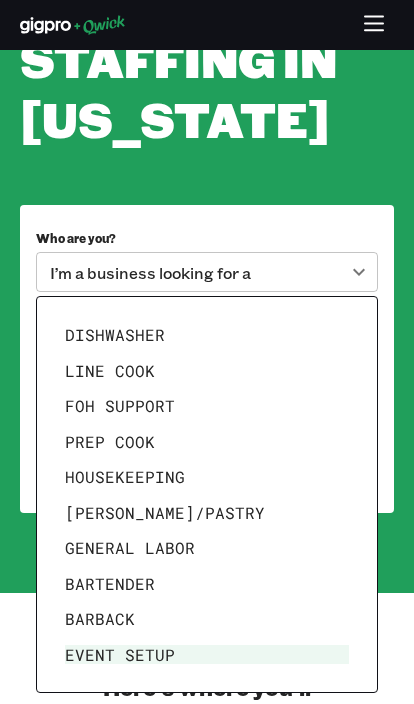 click at bounding box center (207, 352) 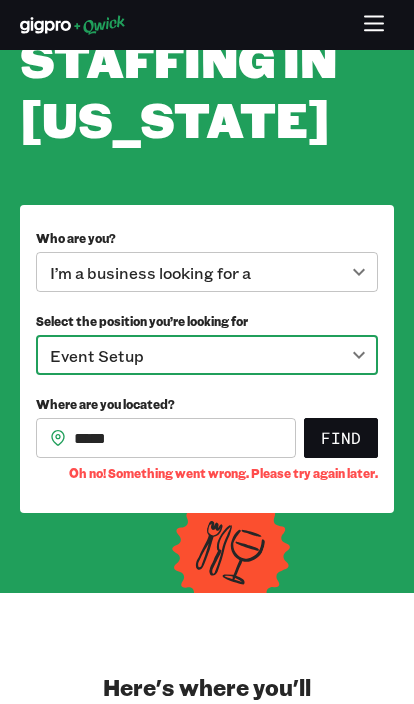 click on "Find" at bounding box center [341, 438] 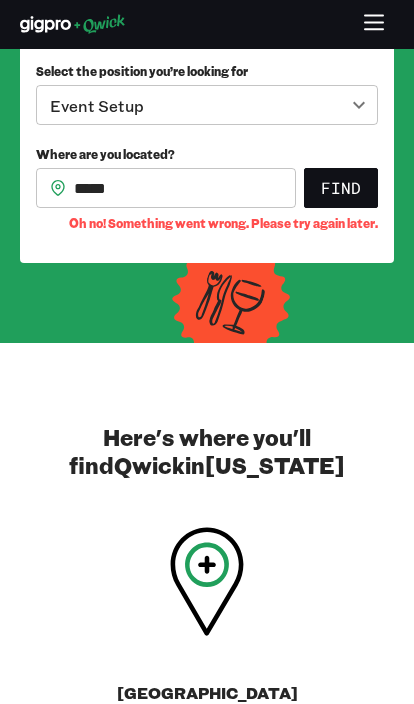 scroll, scrollTop: 471, scrollLeft: 0, axis: vertical 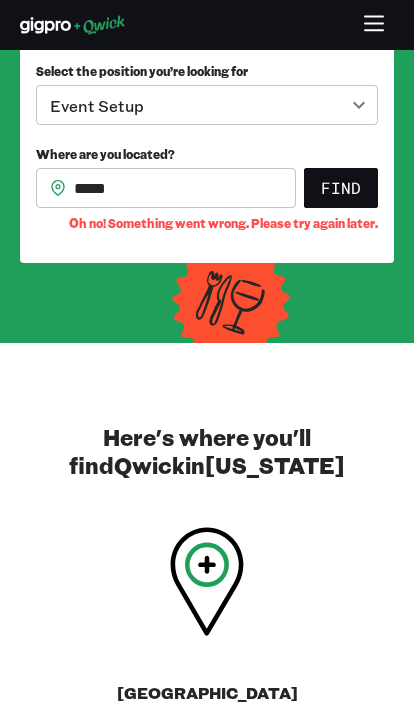 click 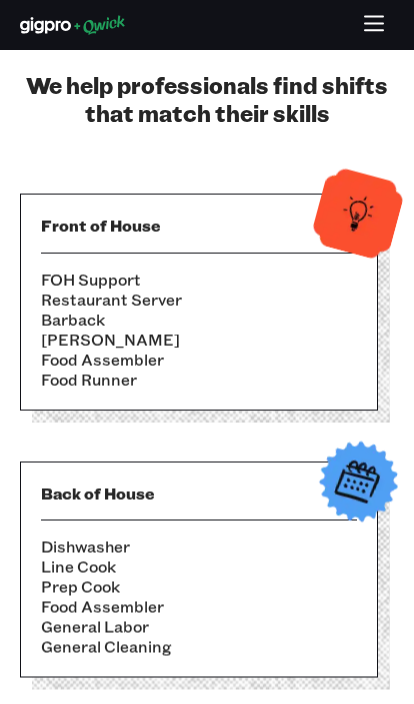 scroll, scrollTop: 2181, scrollLeft: 0, axis: vertical 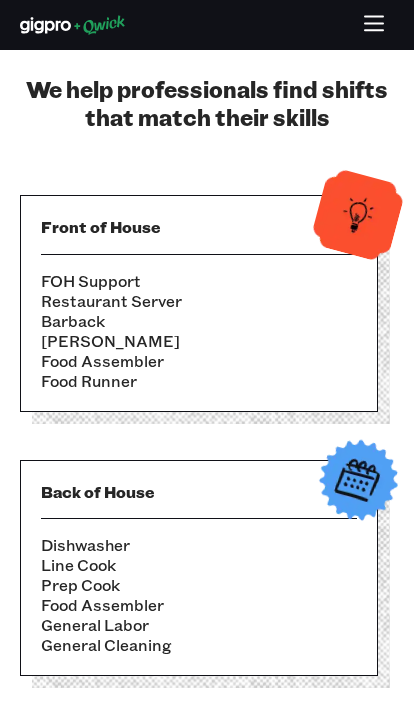 click on "Busser" at bounding box center [199, 341] 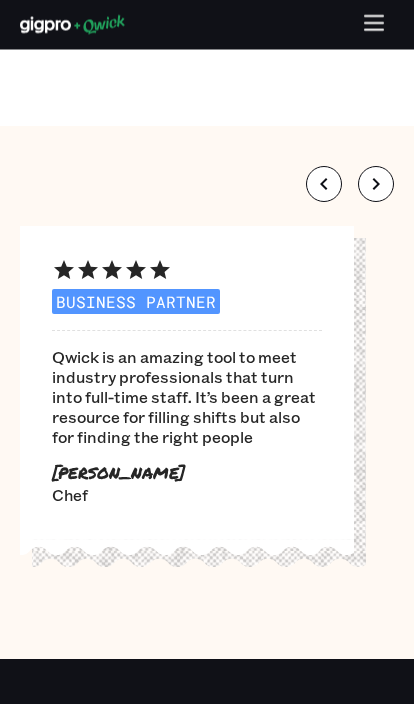 scroll, scrollTop: 3113, scrollLeft: 0, axis: vertical 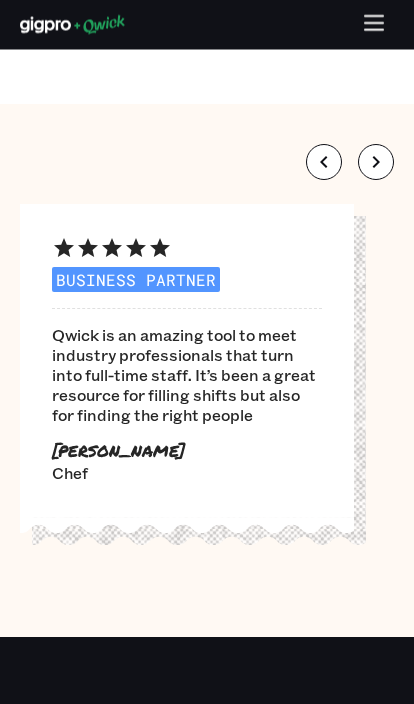 click 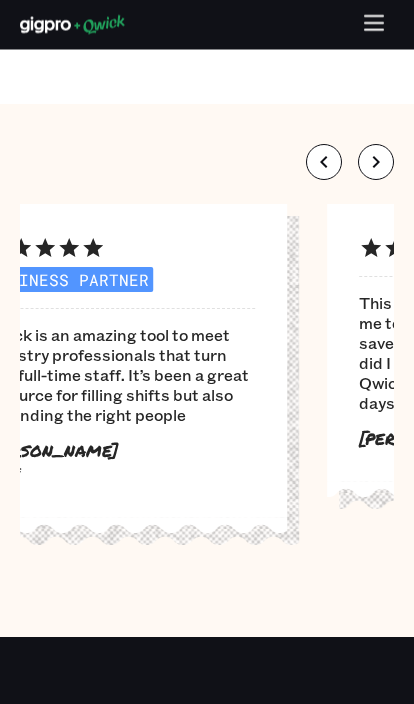 click 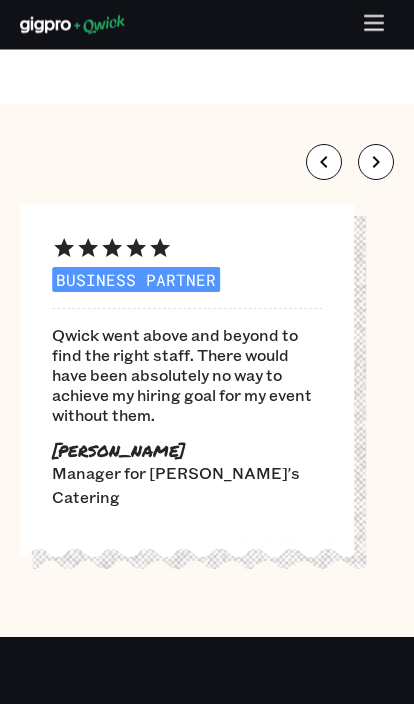 click on "Qwick went above and beyond to find the right staff. There would have been absolutely no way to achieve my hiring goal for my event without them." at bounding box center (187, 376) 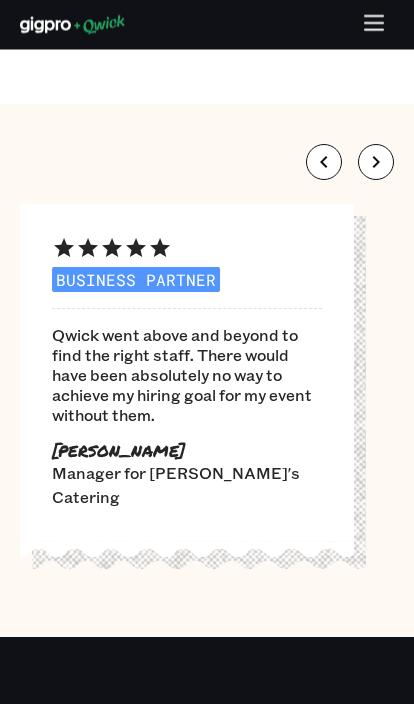 click on "[PERSON_NAME]" at bounding box center [187, 452] 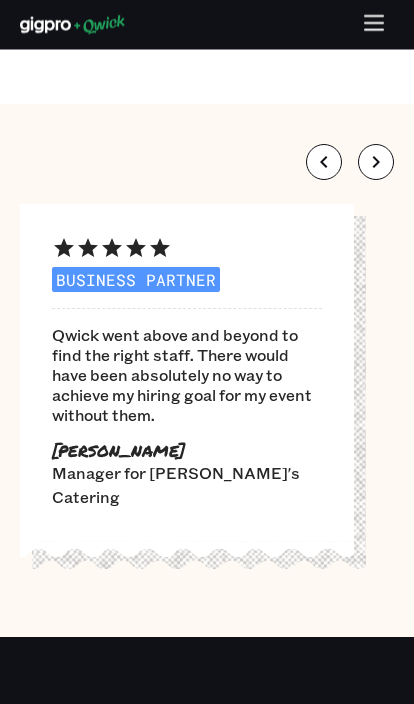 click at bounding box center (376, 163) 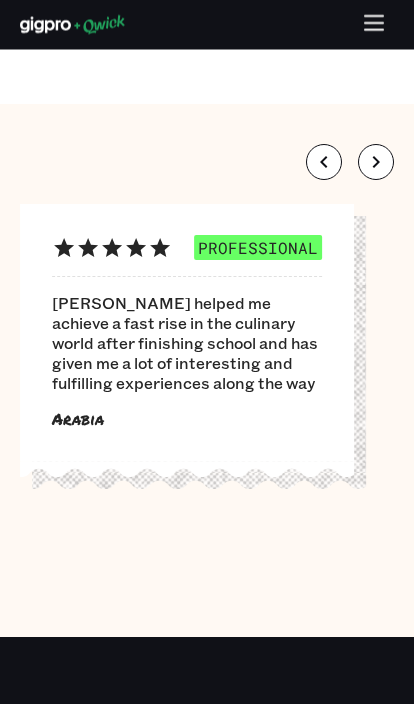 click on "Qwick helped me achieve a fast rise in the culinary world after finishing school and has given me a lot of interesting and fulfilling experiences along the way" at bounding box center (187, 344) 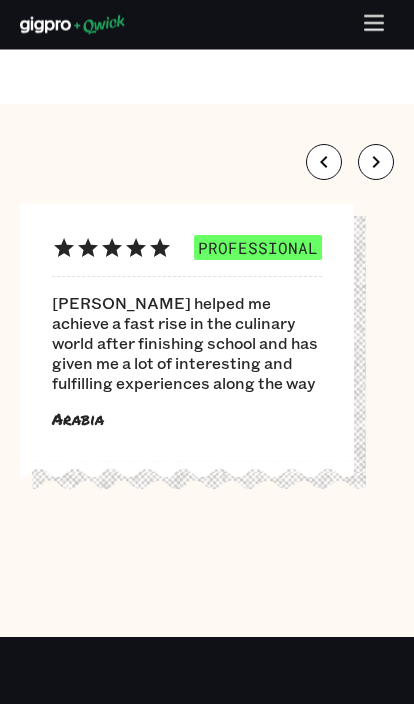 click on "PROFESSIONAL Qwick helped me achieve a fast rise in the culinary world after finishing school and has given me a lot of interesting and fulfilling experiences along the way
Arabia" at bounding box center [187, 333] 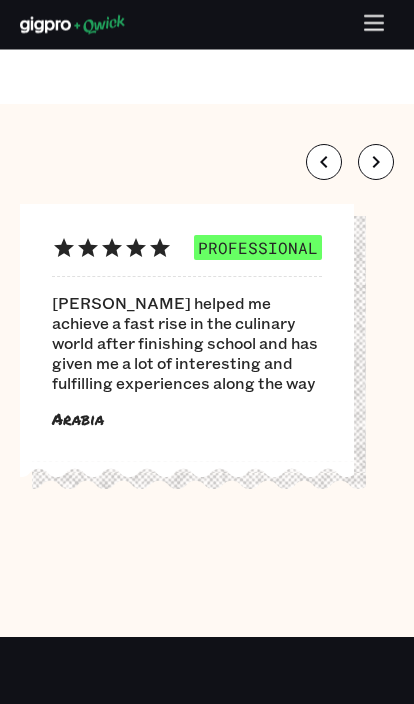click 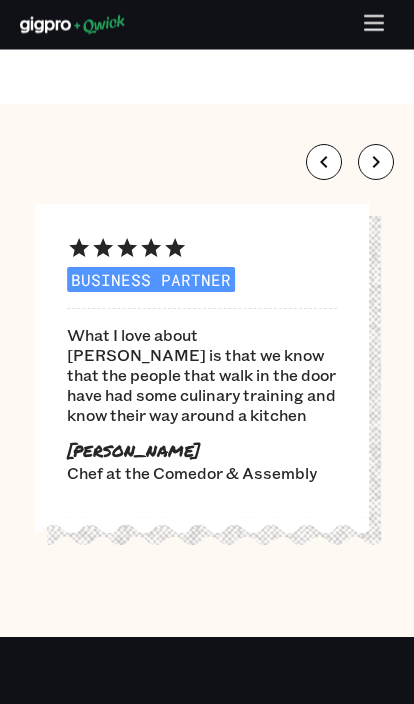 click at bounding box center (376, 163) 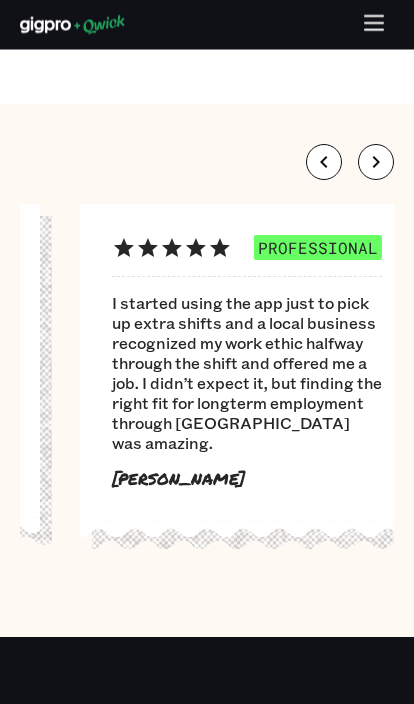click at bounding box center (376, 163) 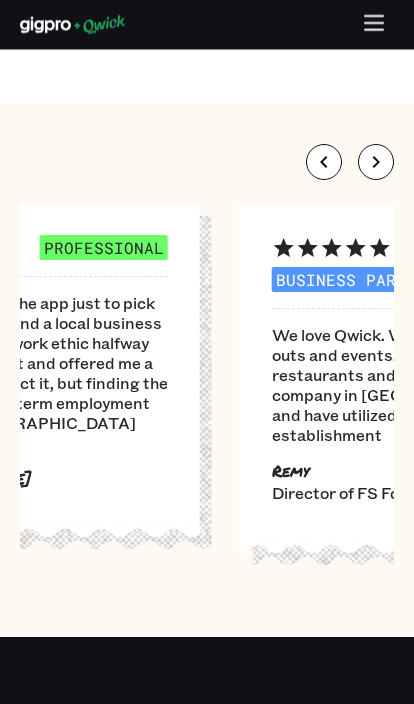 click at bounding box center [350, 163] 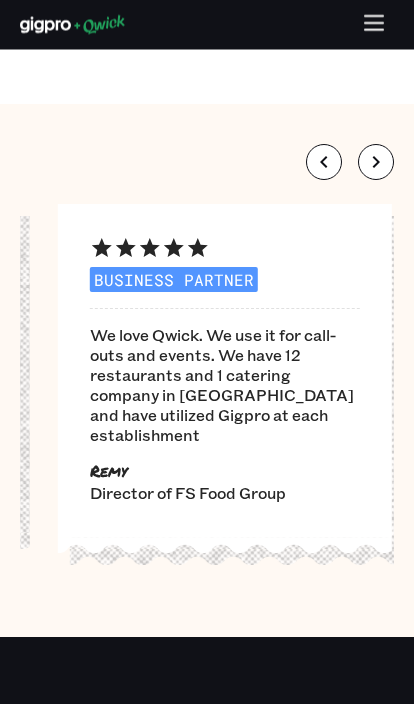 click 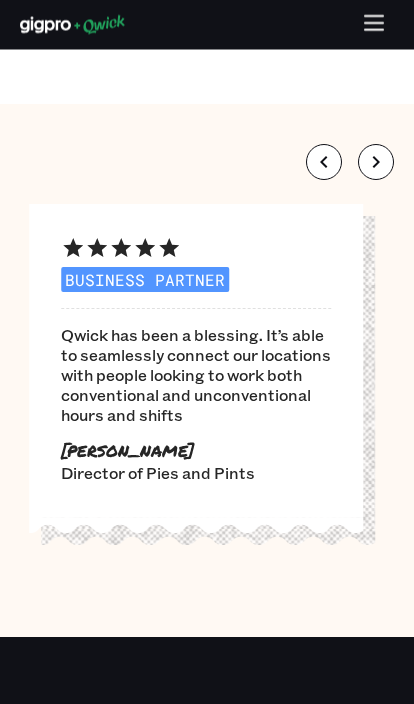 click 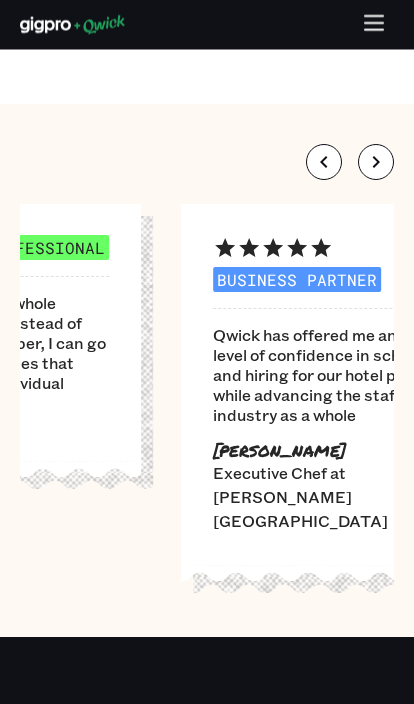 click at bounding box center [376, 163] 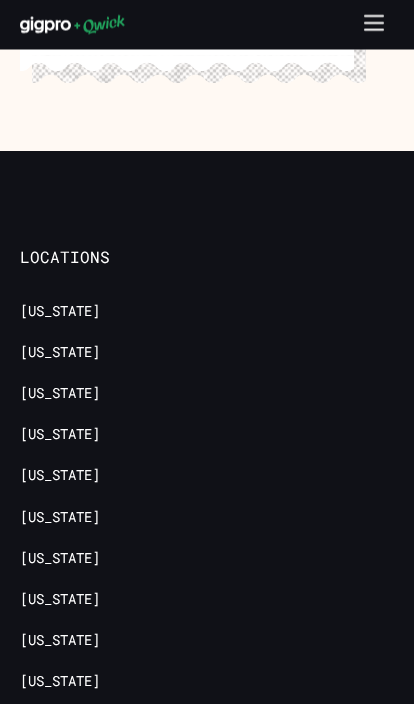 scroll, scrollTop: 3600, scrollLeft: 0, axis: vertical 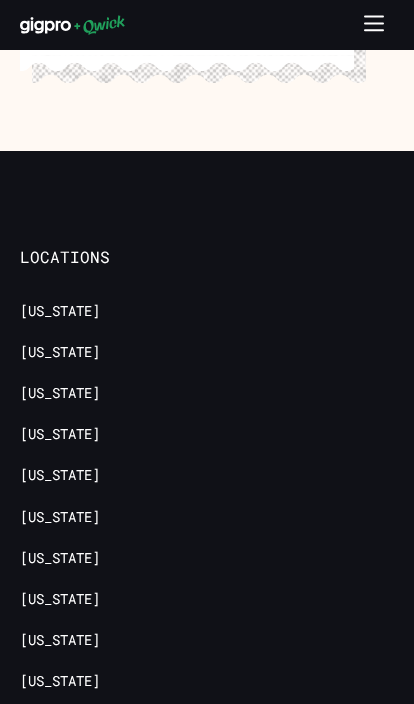 click on "[US_STATE]" at bounding box center [60, 352] 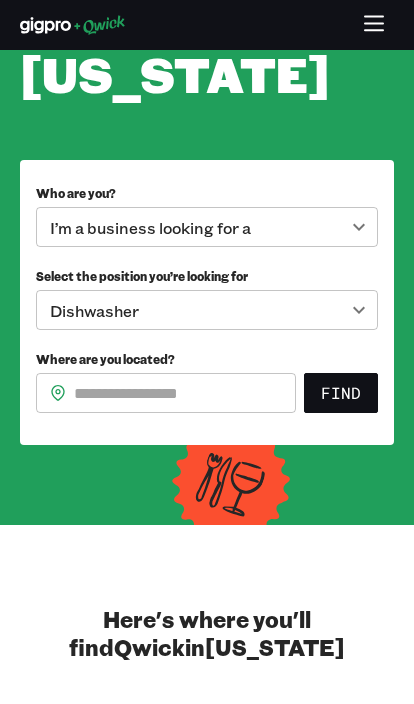 scroll, scrollTop: 238, scrollLeft: 0, axis: vertical 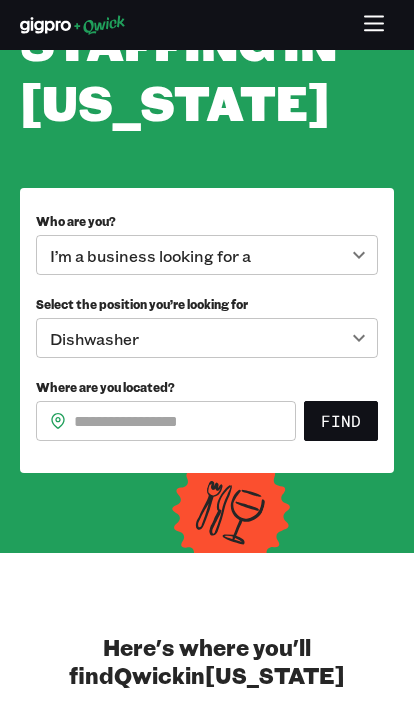 click on "**********" at bounding box center (207, 114) 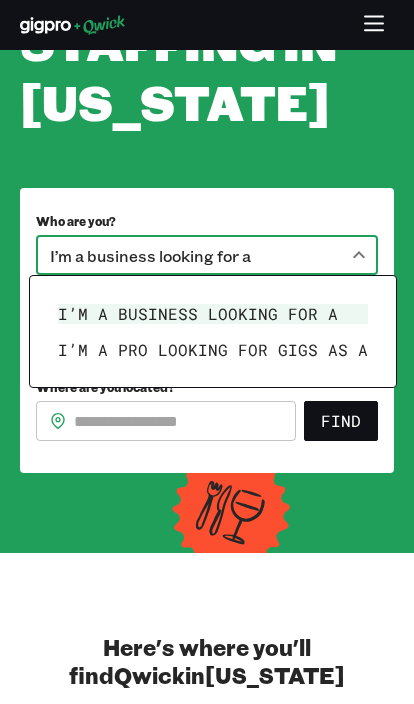 click on "I’m a business looking for a" at bounding box center (213, 314) 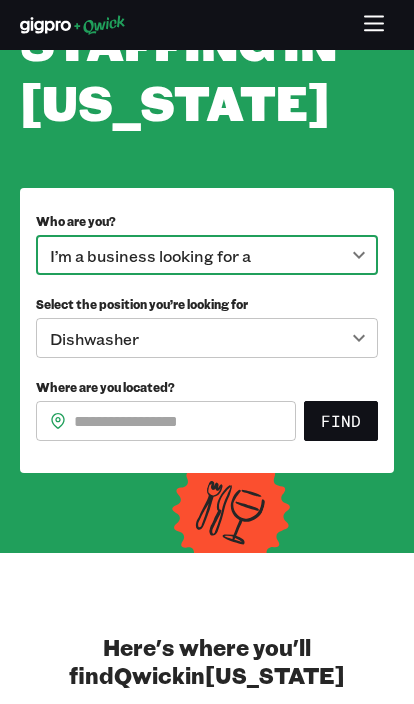 click on "**********" at bounding box center (207, 114) 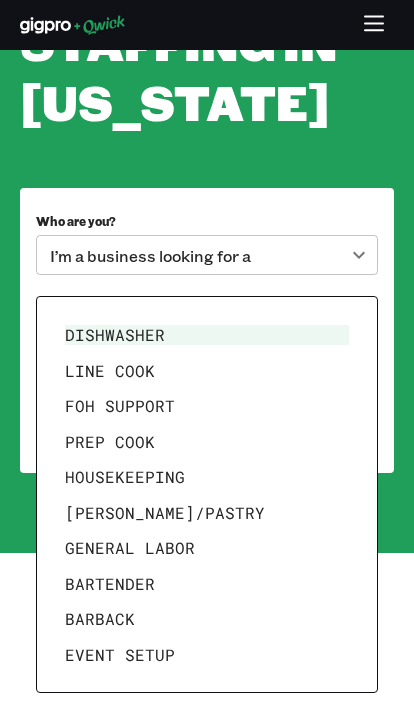 click on "FOH Support" at bounding box center (207, 406) 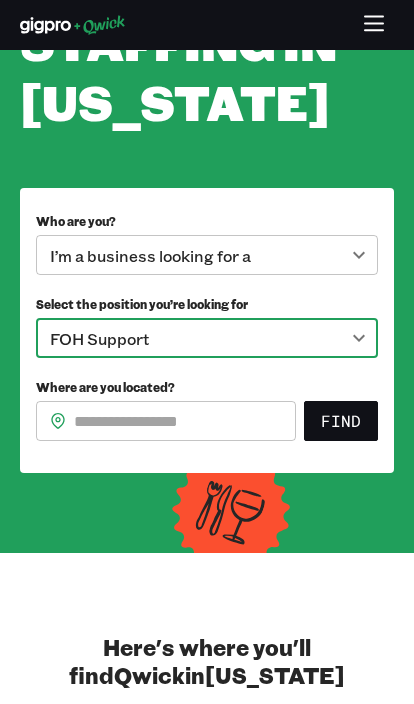 click on "Where are you located?" at bounding box center [185, 421] 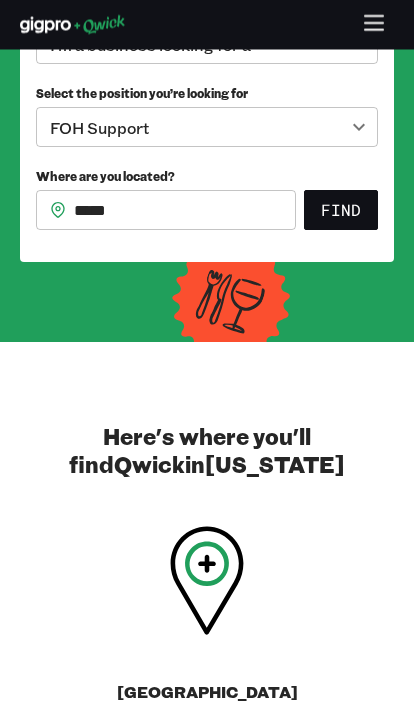 click on "Find" at bounding box center [341, 211] 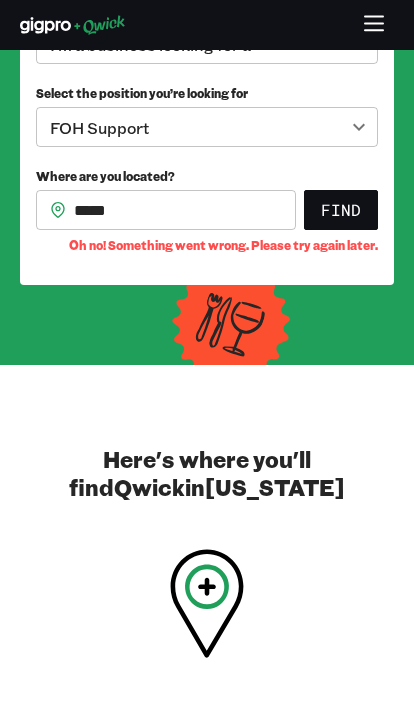 click on "*****" at bounding box center [185, 210] 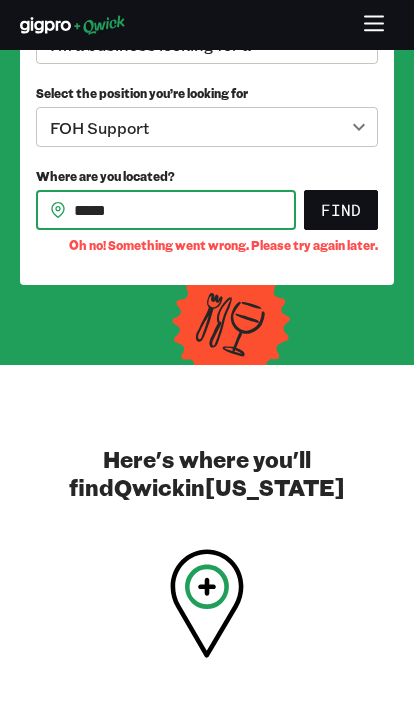 scroll, scrollTop: 448, scrollLeft: 0, axis: vertical 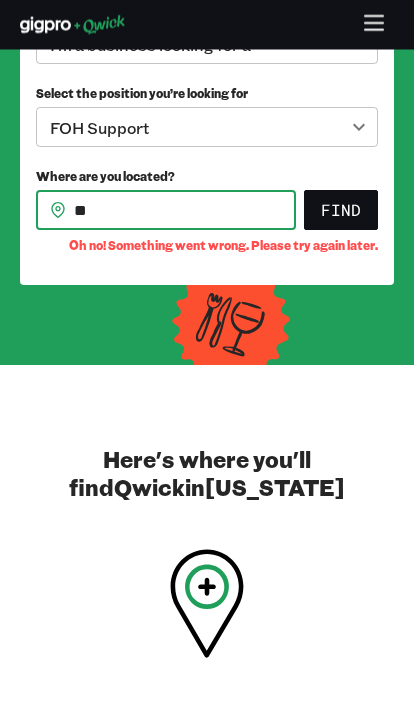 type on "*" 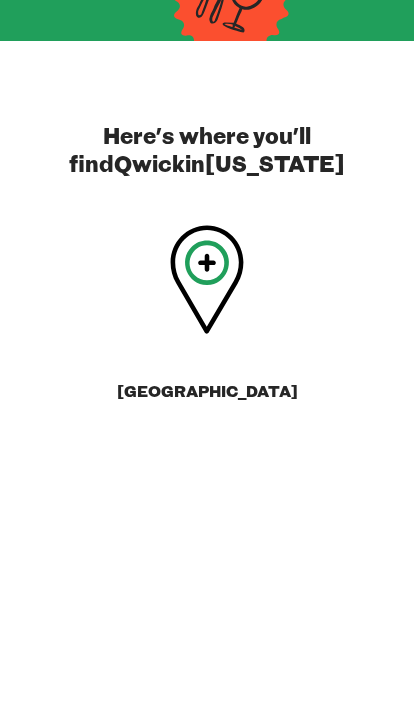 scroll, scrollTop: 501, scrollLeft: 0, axis: vertical 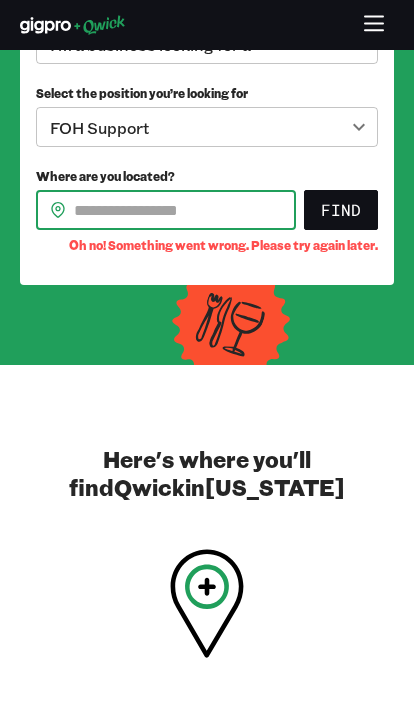 click on "Where are you located?" at bounding box center [185, 210] 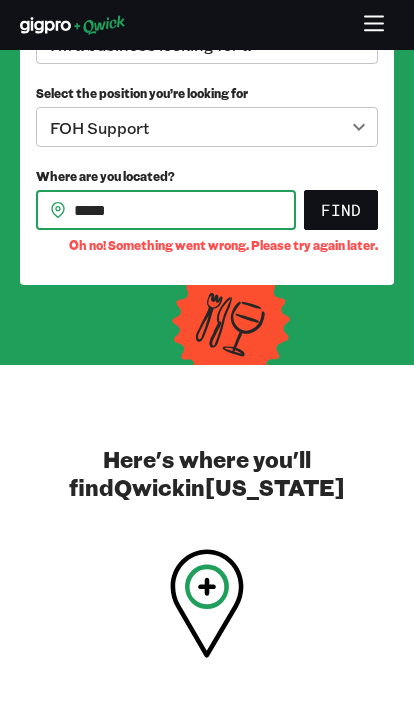 type on "*****" 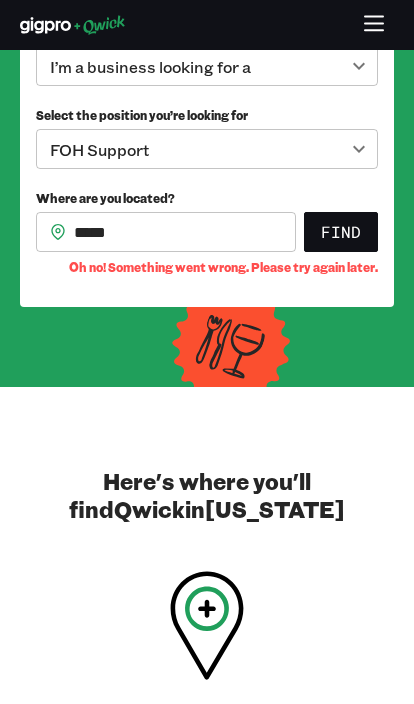 scroll, scrollTop: 421, scrollLeft: 0, axis: vertical 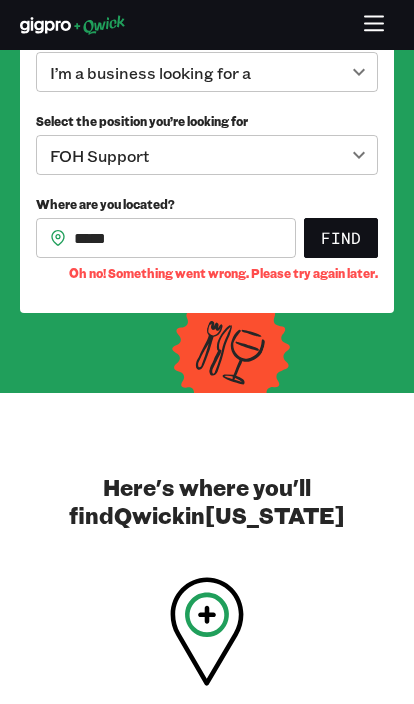 click on "Find" at bounding box center [341, 238] 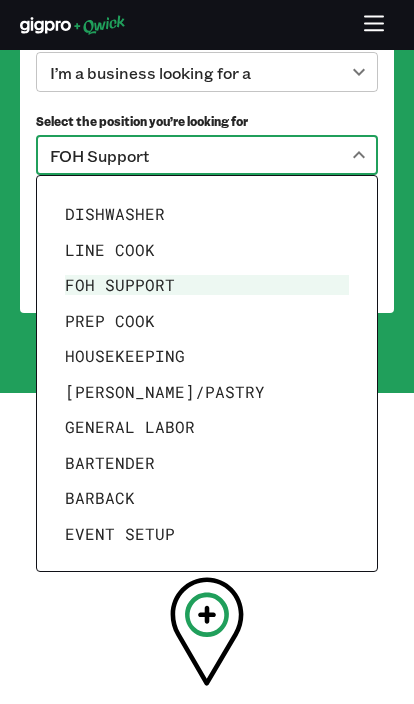 click on "Dishwasher" at bounding box center (207, 214) 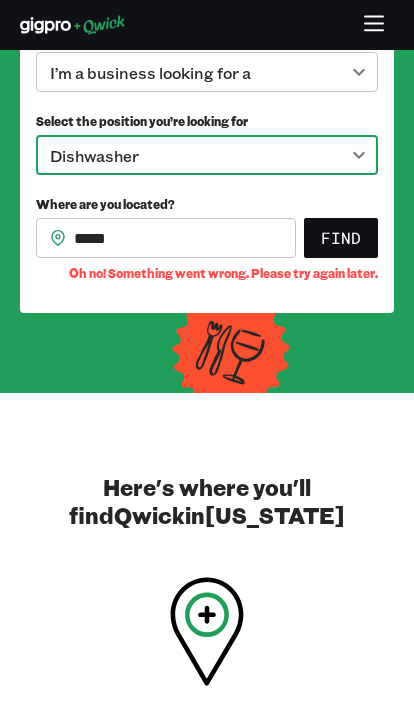 click on "Find" at bounding box center (341, 238) 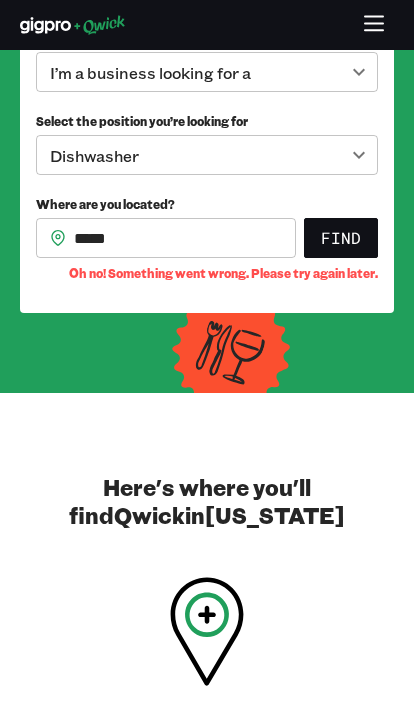 click on "**********" at bounding box center (207, -69) 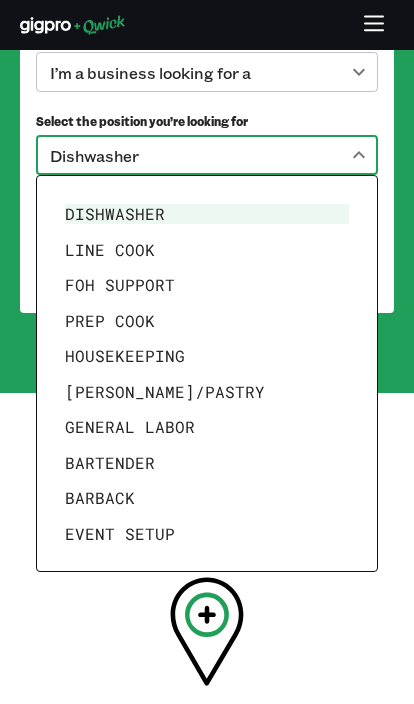 click on "FOH Support" at bounding box center (207, 285) 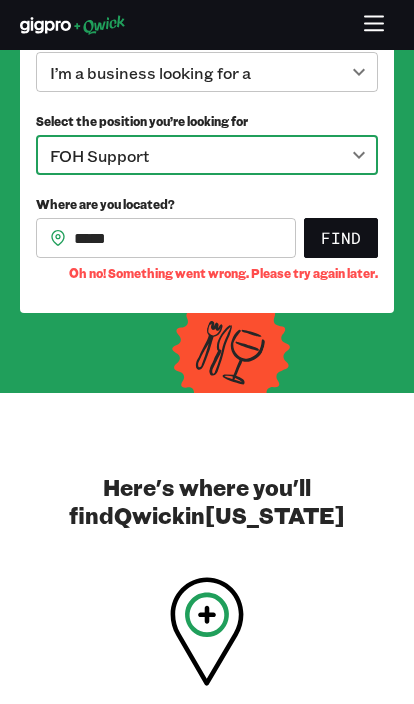 click on "**********" at bounding box center (207, -69) 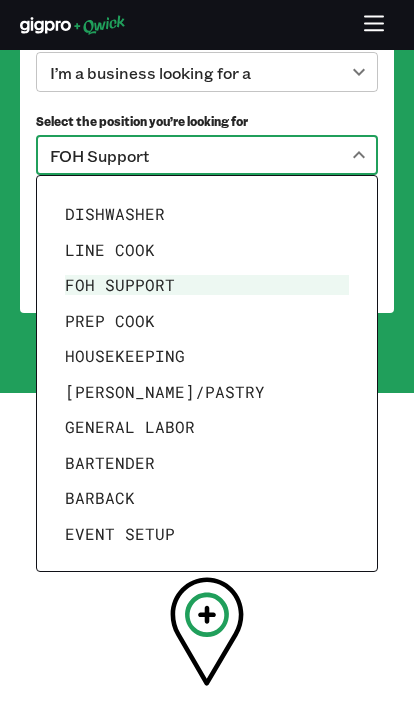 click on "Housekeeping" at bounding box center (207, 356) 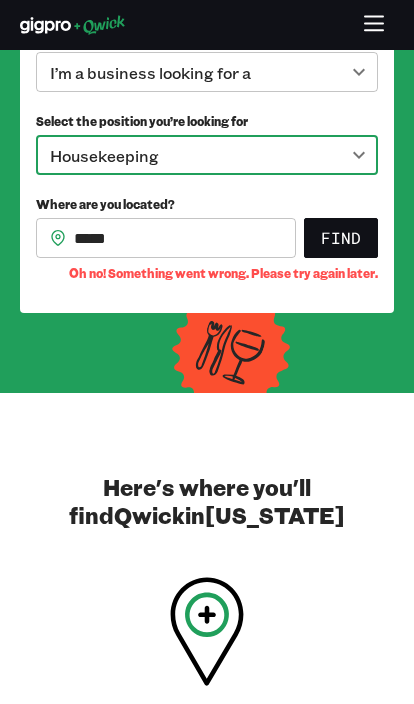 click on "Find" at bounding box center (341, 238) 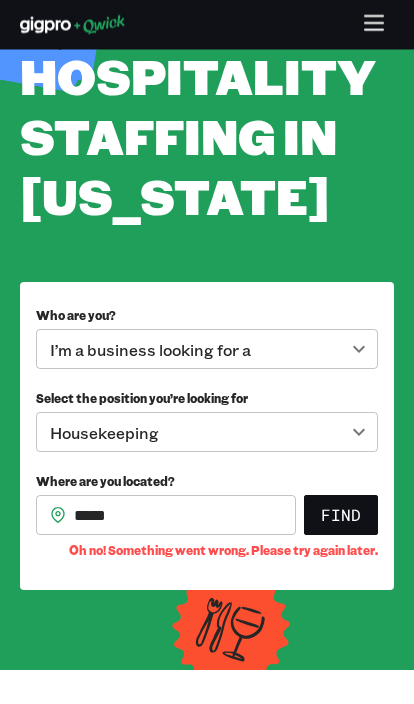 scroll, scrollTop: 0, scrollLeft: 0, axis: both 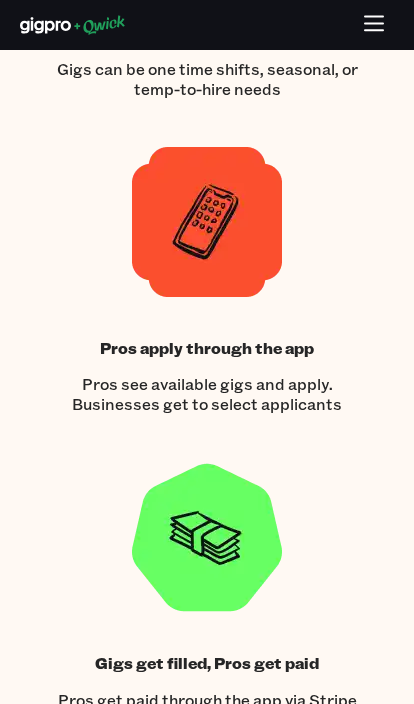 click at bounding box center [207, 537] 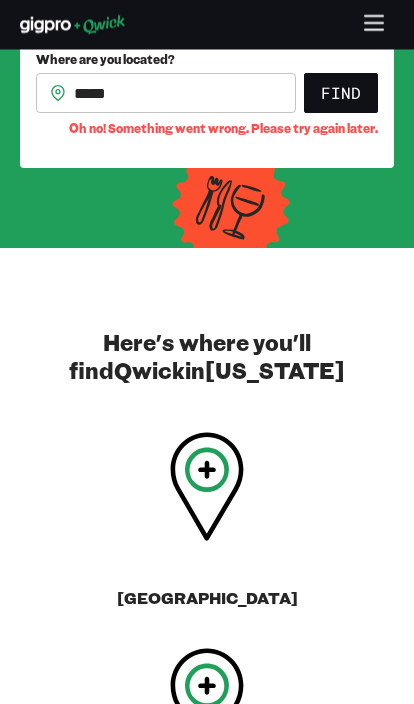 scroll, scrollTop: 566, scrollLeft: 0, axis: vertical 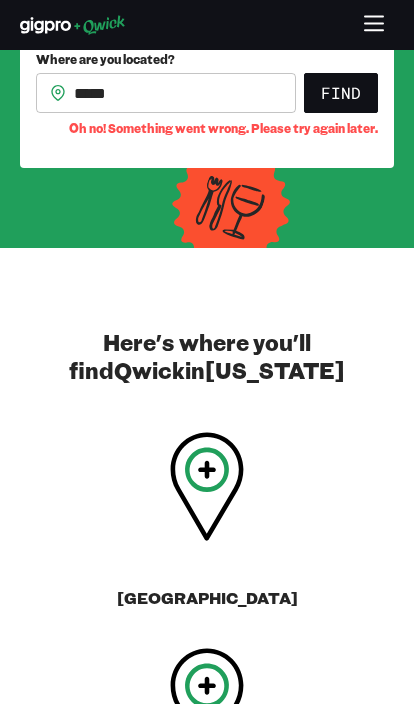 click 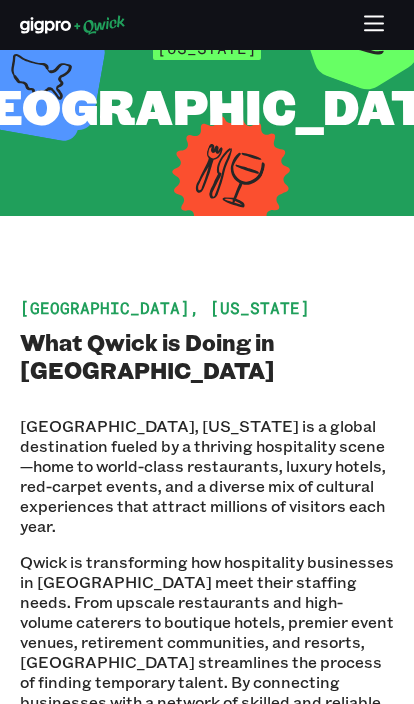 scroll, scrollTop: 116, scrollLeft: 0, axis: vertical 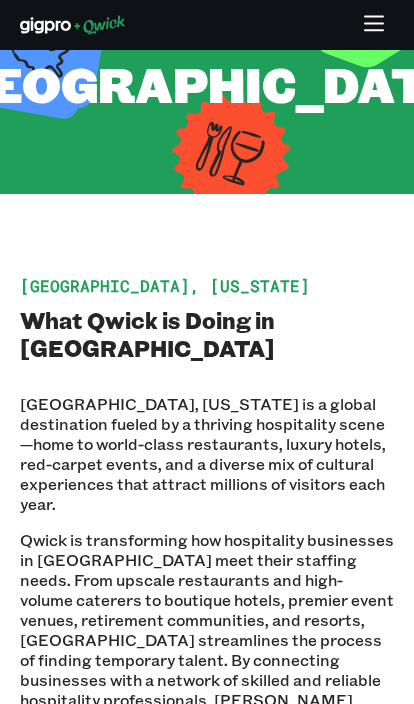 click on "What Qwick is Doing in Los Angeles" at bounding box center [207, 334] 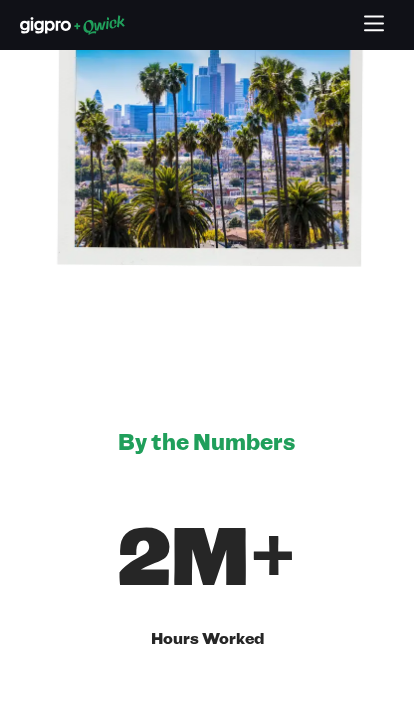 click on "By the Numbers 2M+ Hours Worked 5K+ Businesses Using Gigpro 222K+ Pros Filling Shifts" at bounding box center [207, 731] 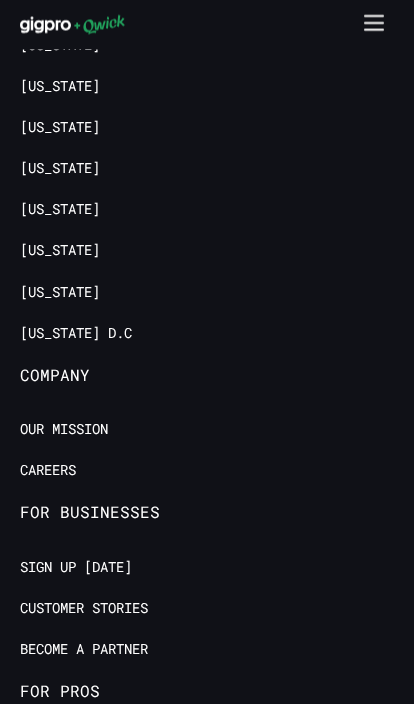 scroll, scrollTop: 4362, scrollLeft: 0, axis: vertical 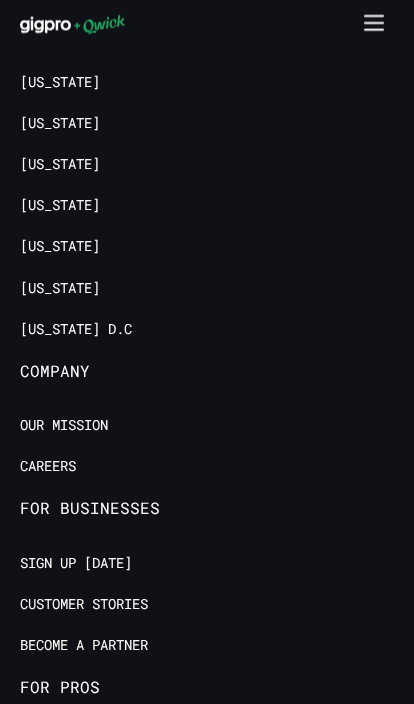 click on "For Businesses" at bounding box center [142, 509] 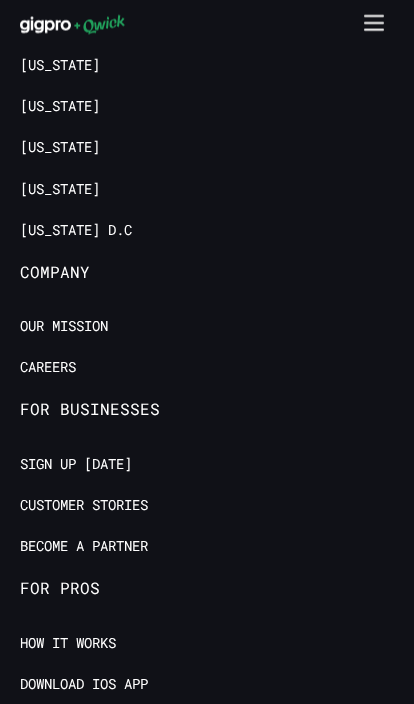scroll, scrollTop: 4462, scrollLeft: 0, axis: vertical 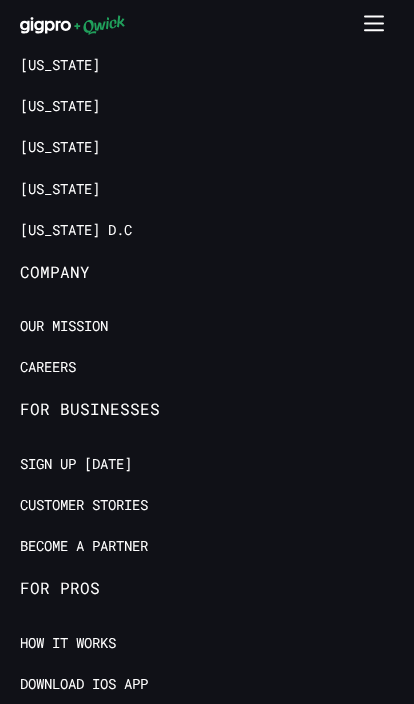 click on "For Businesses" at bounding box center [142, 409] 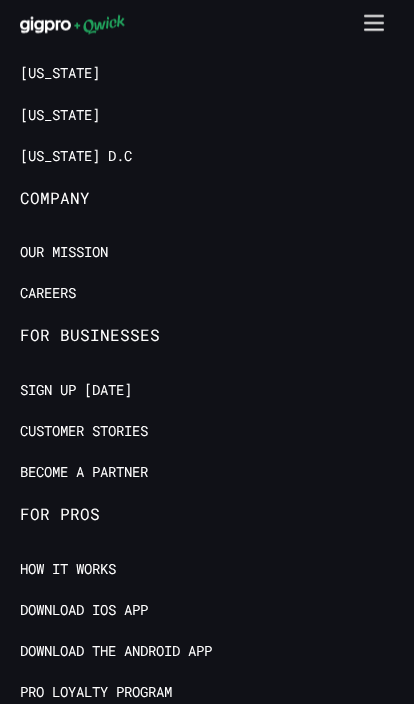 scroll, scrollTop: 4560, scrollLeft: 0, axis: vertical 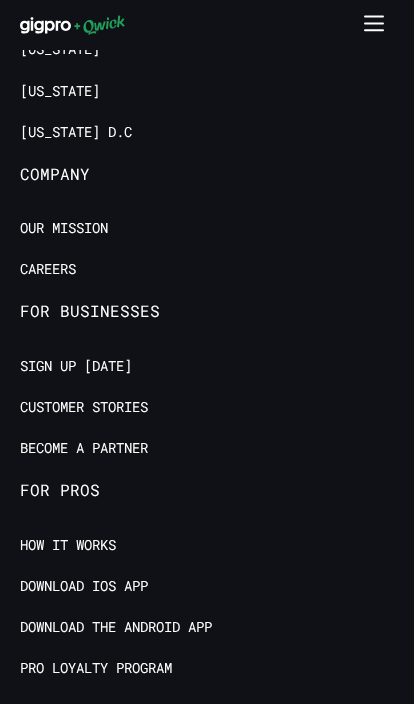 click on "Careers" at bounding box center [48, 269] 